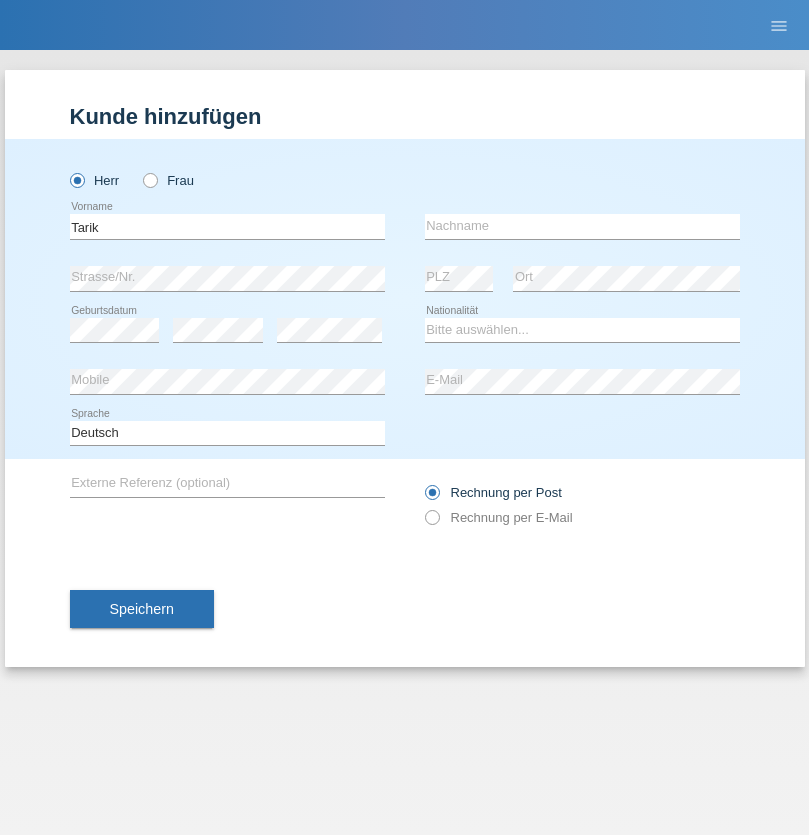 scroll, scrollTop: 0, scrollLeft: 0, axis: both 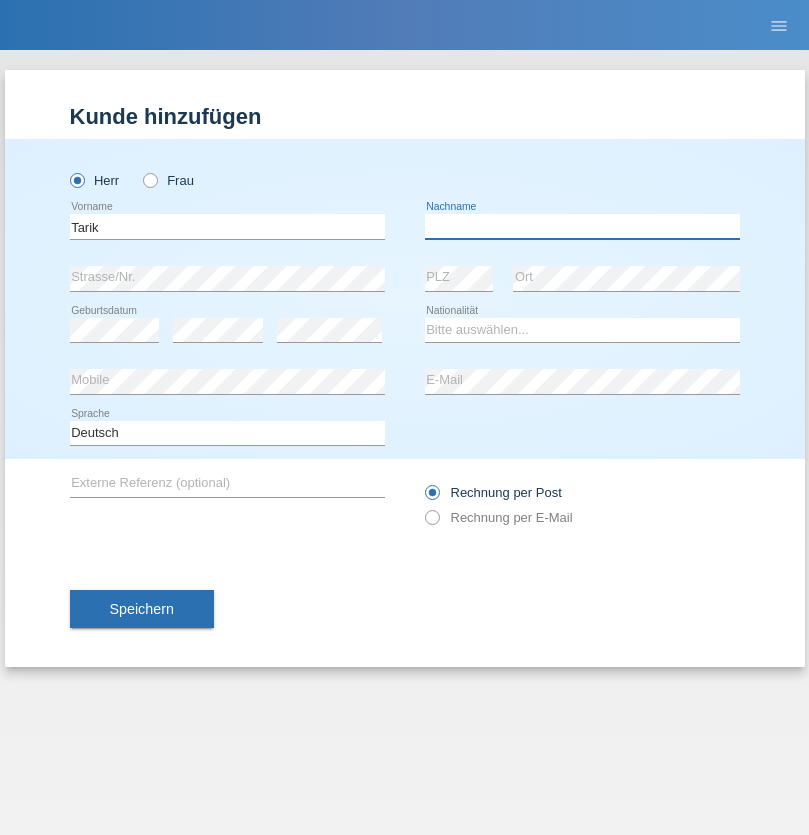 click at bounding box center (582, 226) 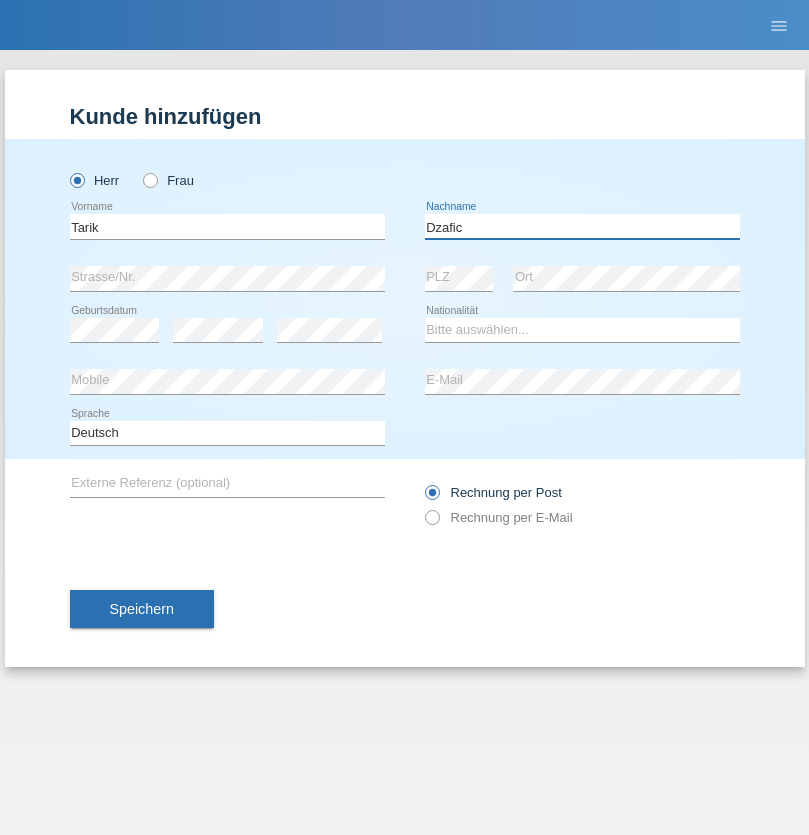 type on "Dzafic" 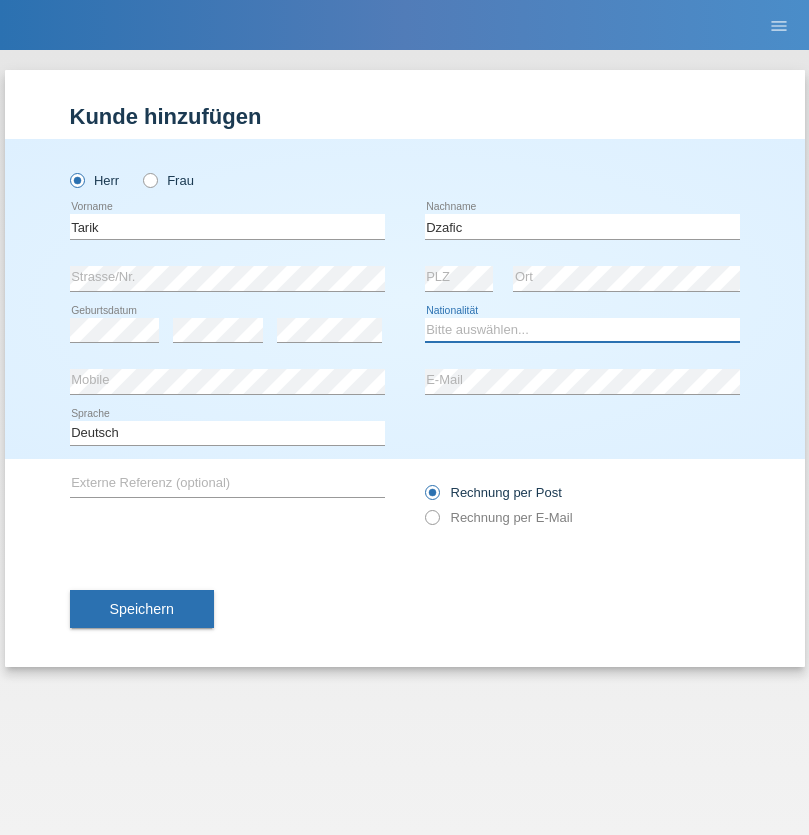 select on "SI" 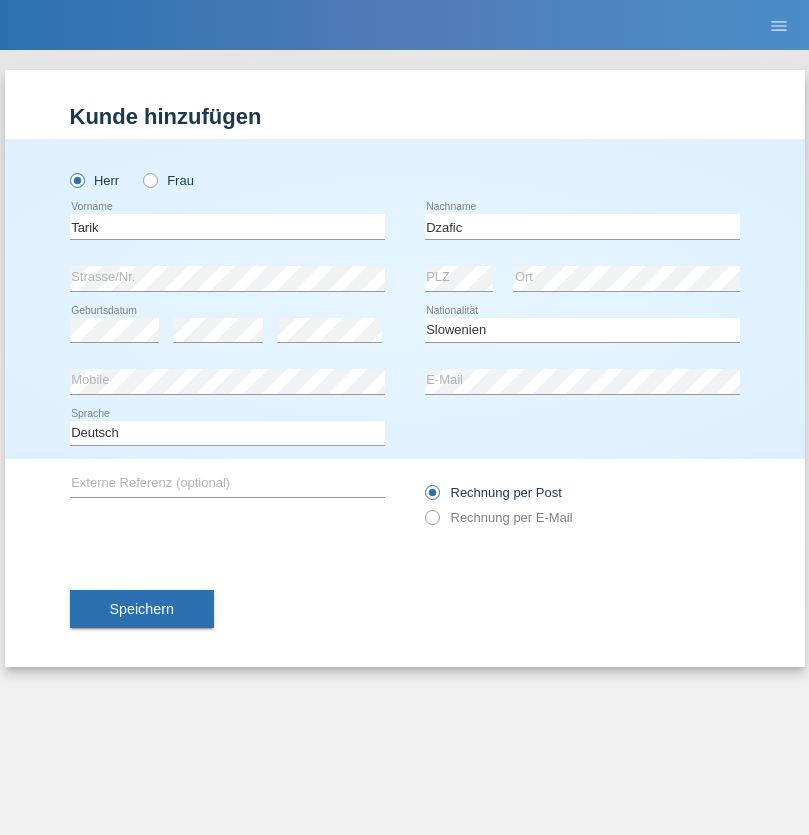 select on "C" 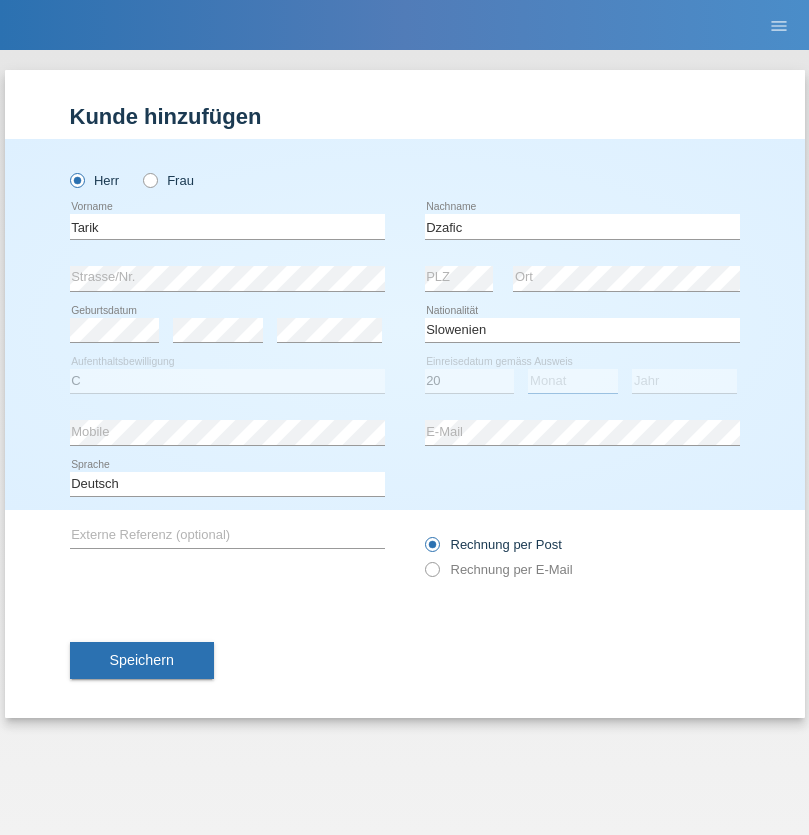 select on "07" 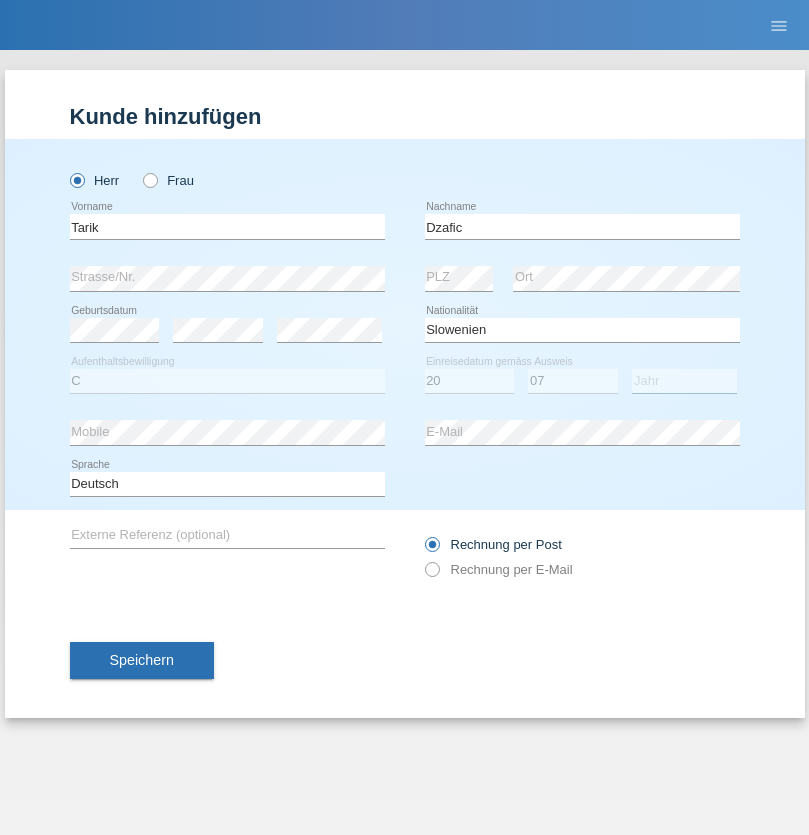 select on "2016" 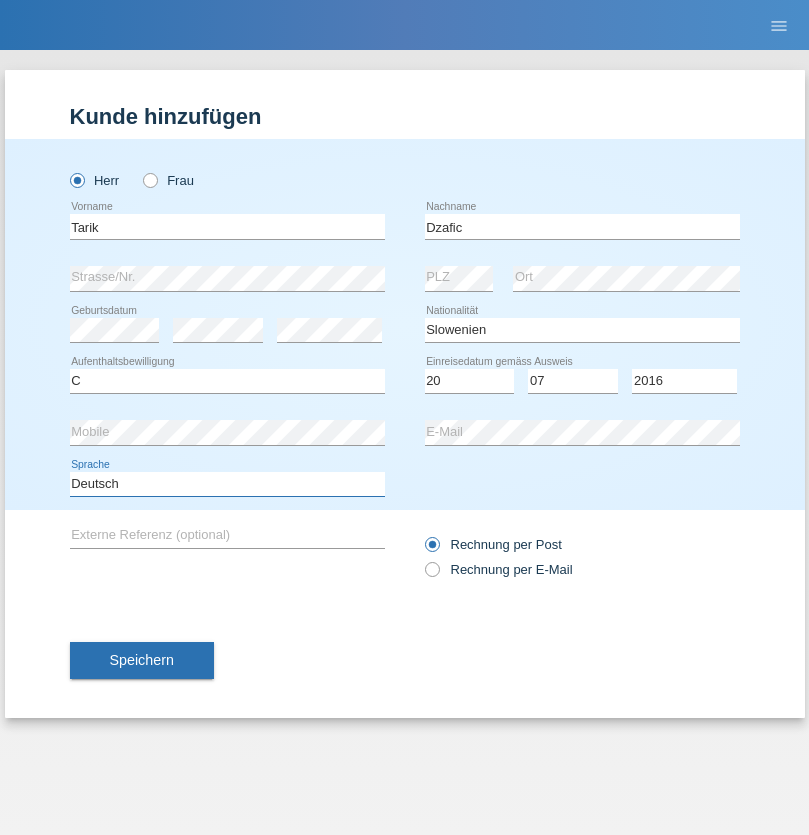 select on "en" 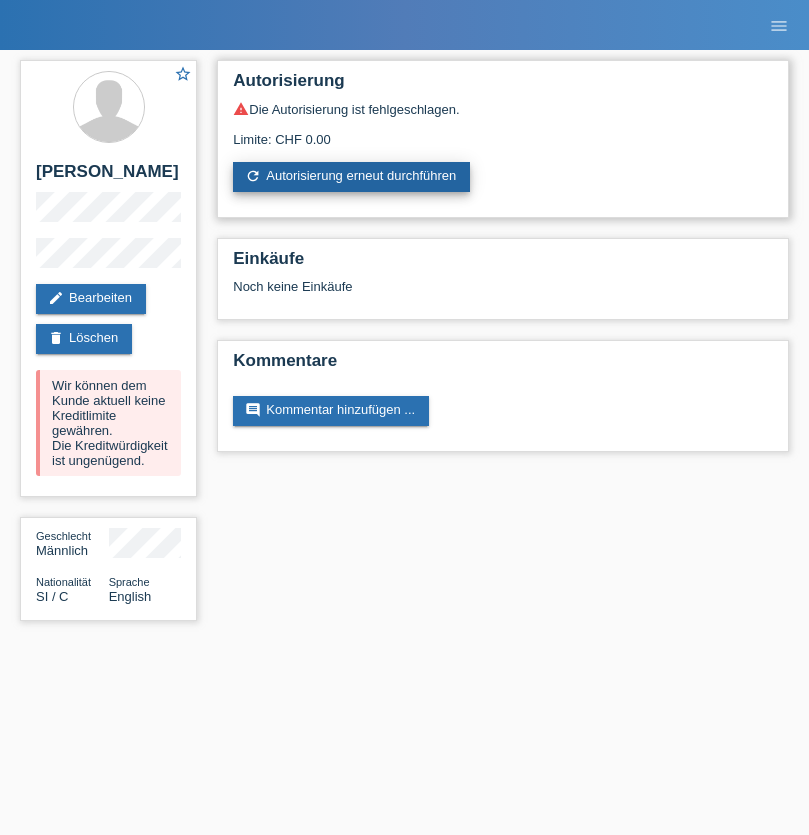 click on "refresh  Autorisierung erneut durchführen" at bounding box center (351, 177) 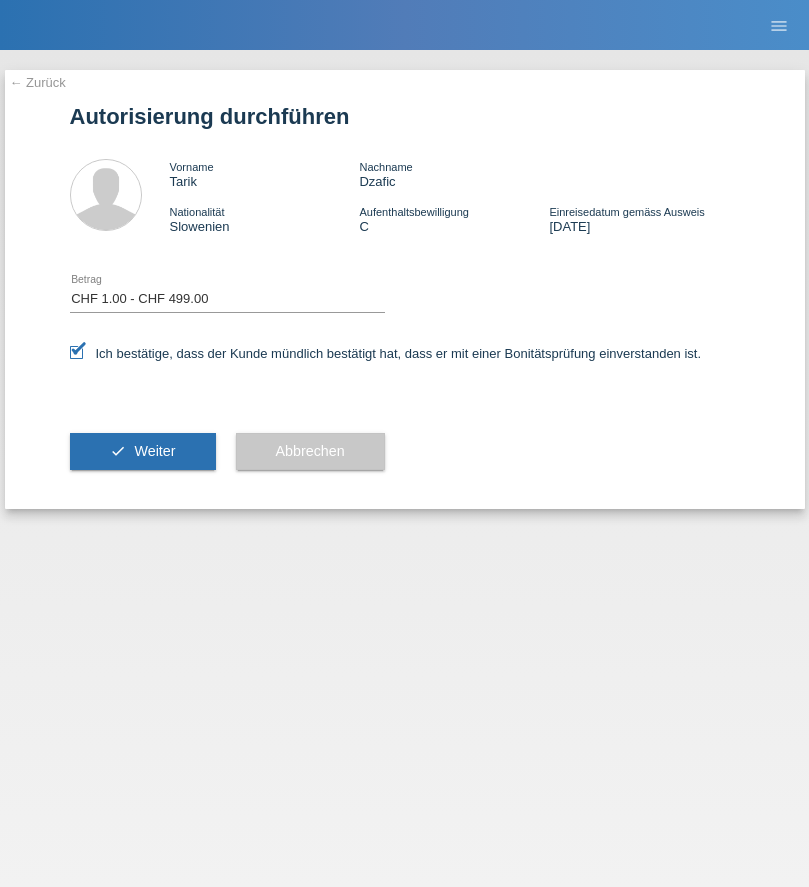 select on "1" 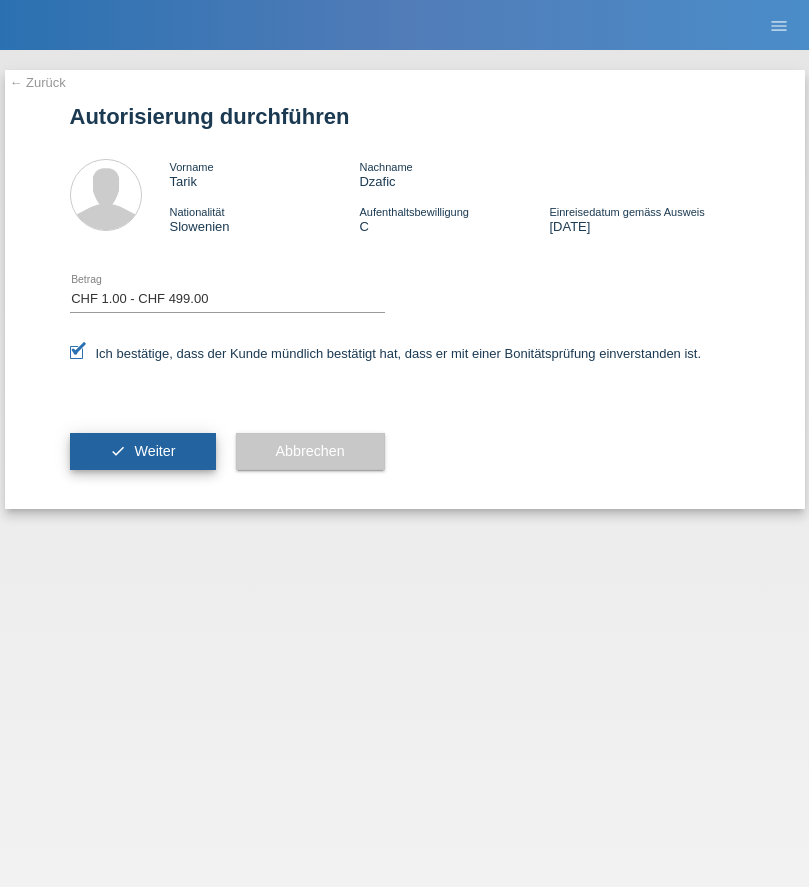 click on "Weiter" at bounding box center (154, 451) 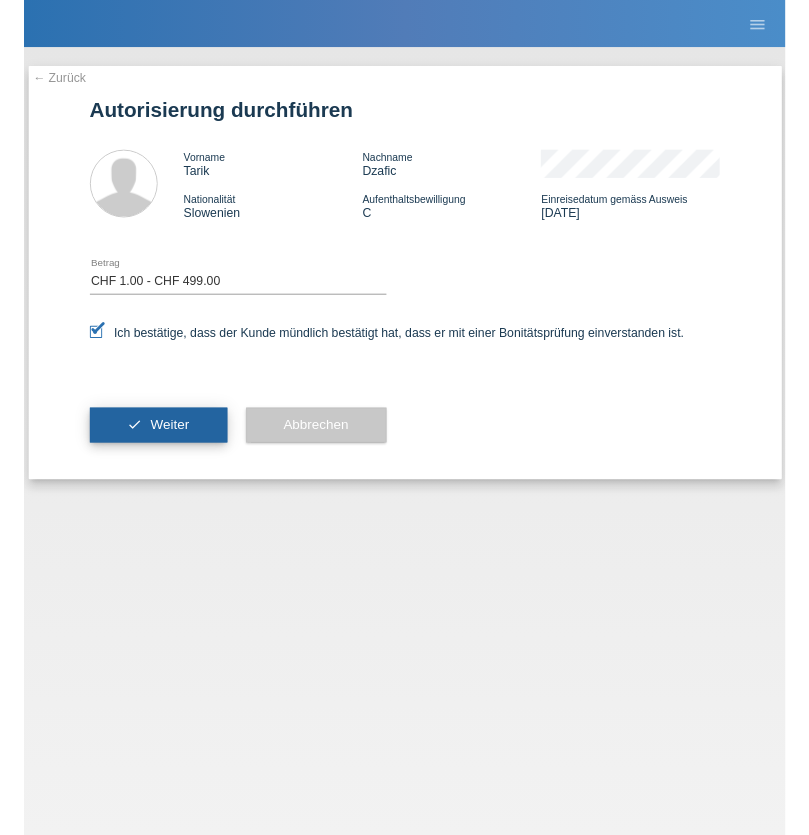 scroll, scrollTop: 0, scrollLeft: 0, axis: both 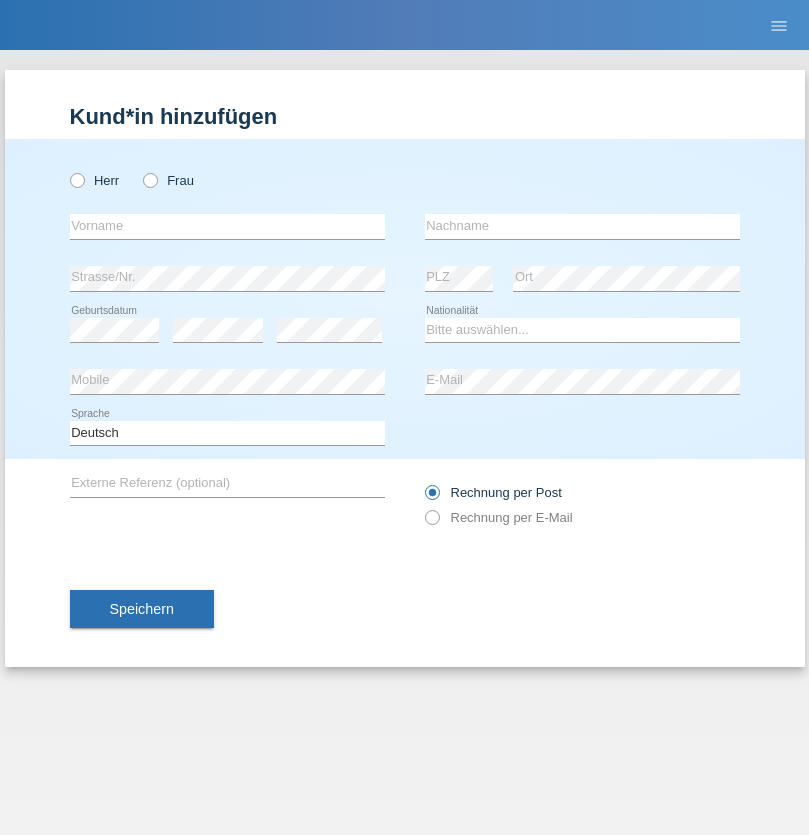 radio on "true" 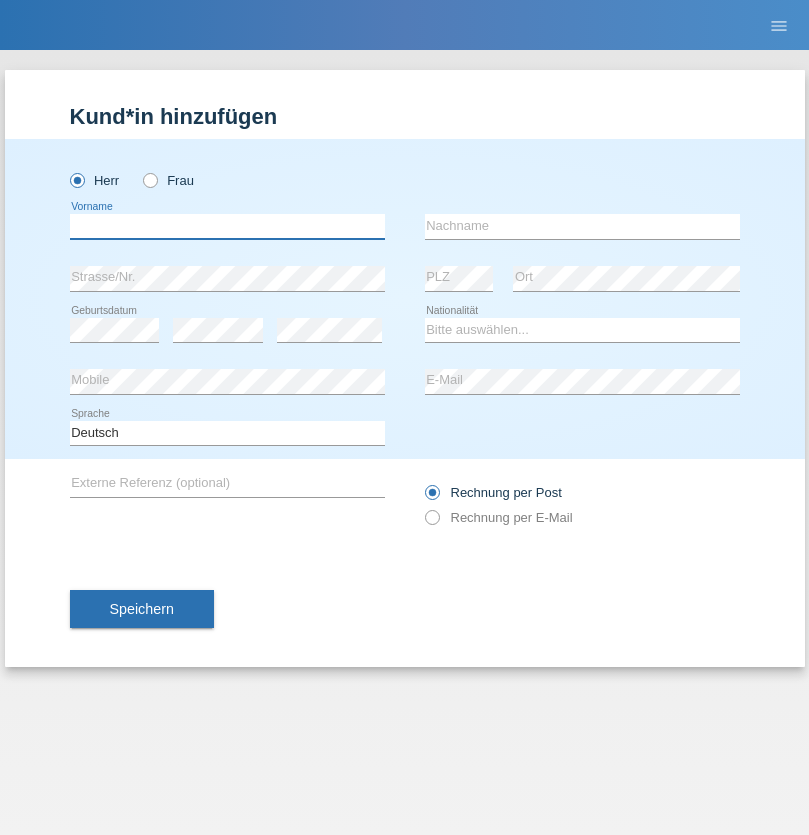 click at bounding box center (227, 226) 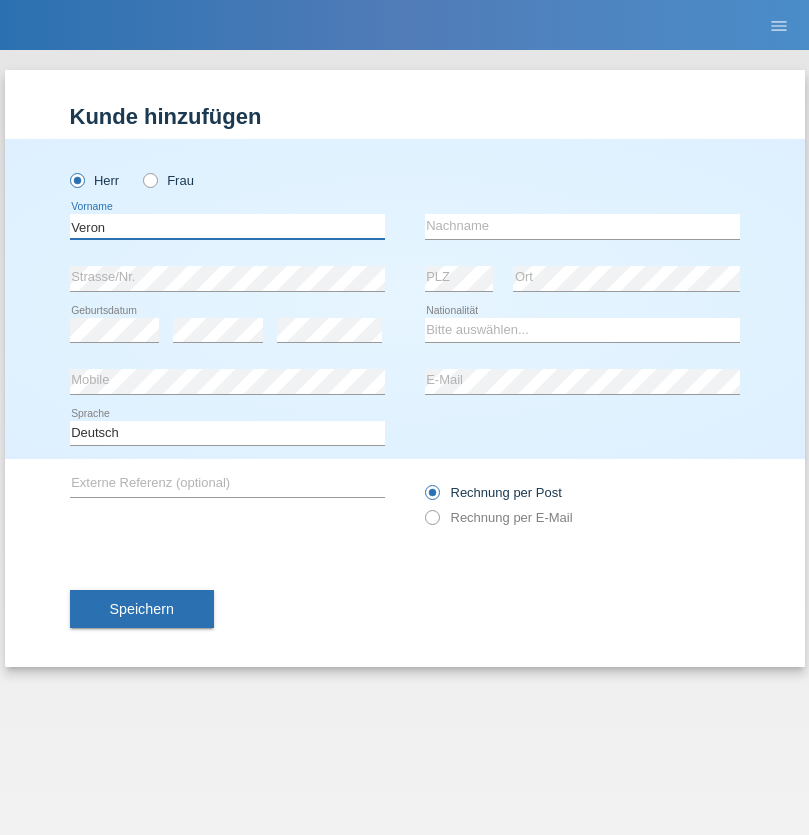 type on "Veron" 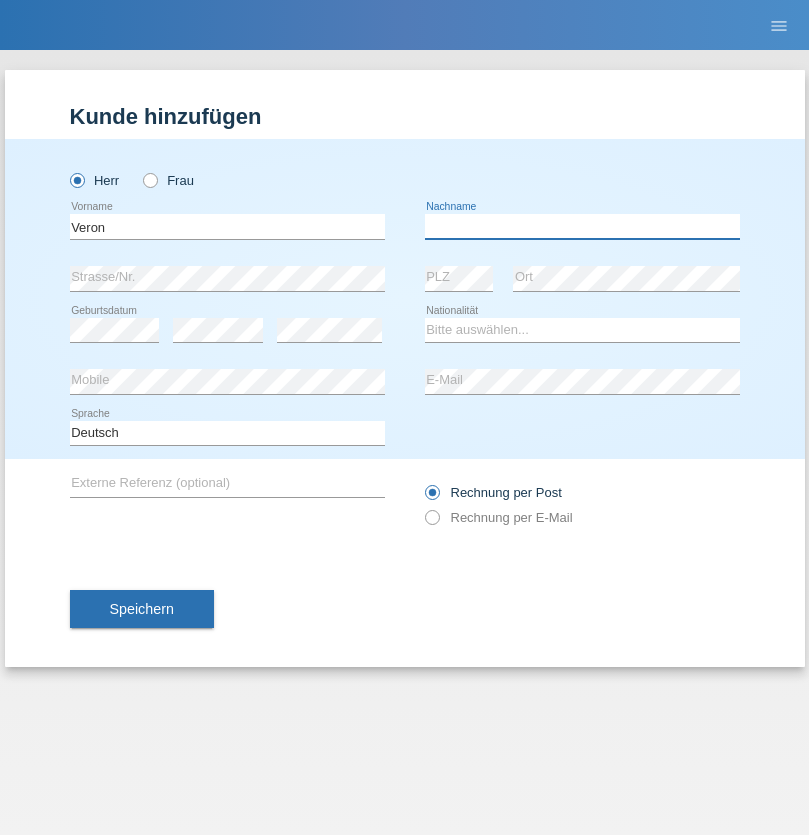 click at bounding box center (582, 226) 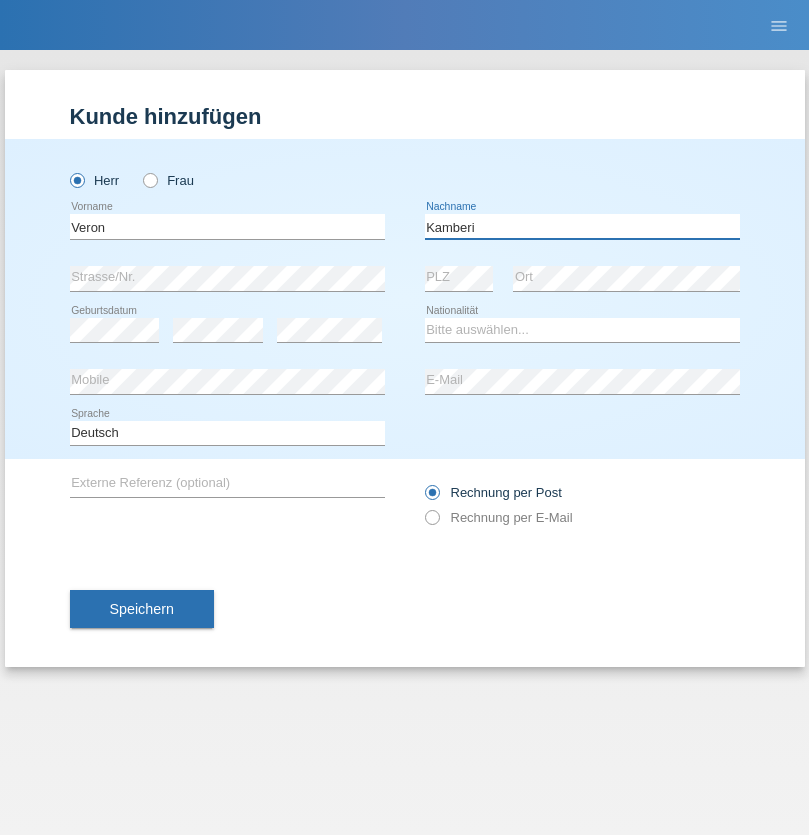 type on "Kamberi" 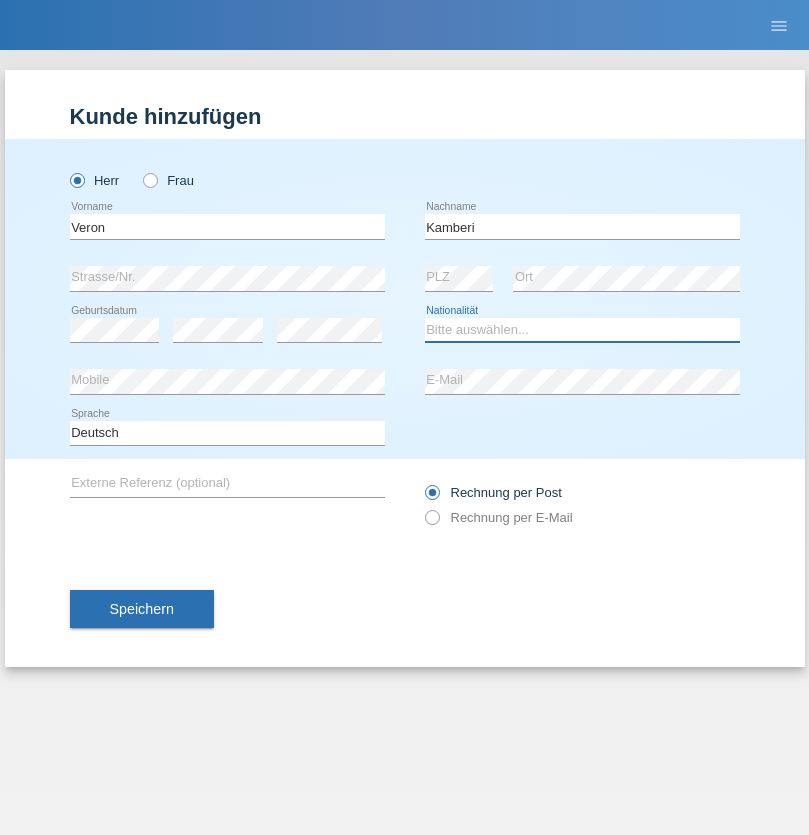 select on "SI" 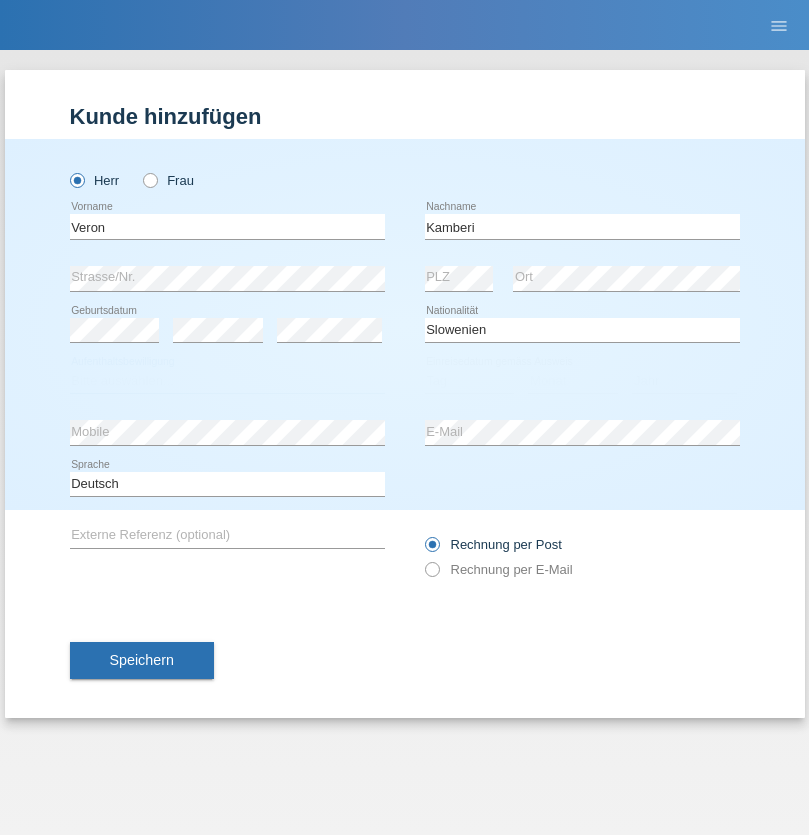 select on "C" 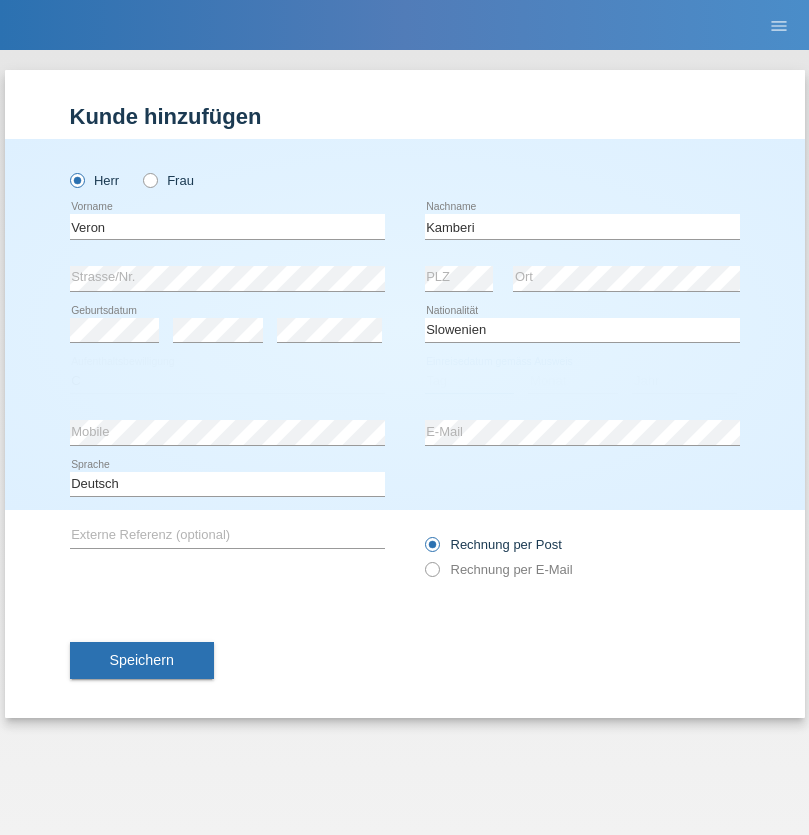 select on "02" 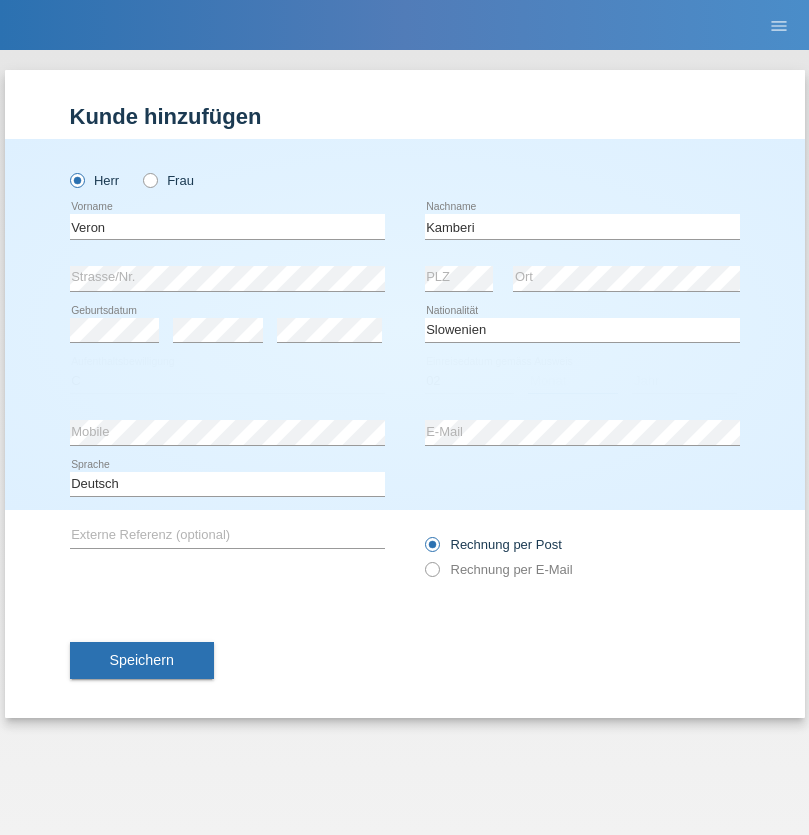select on "06" 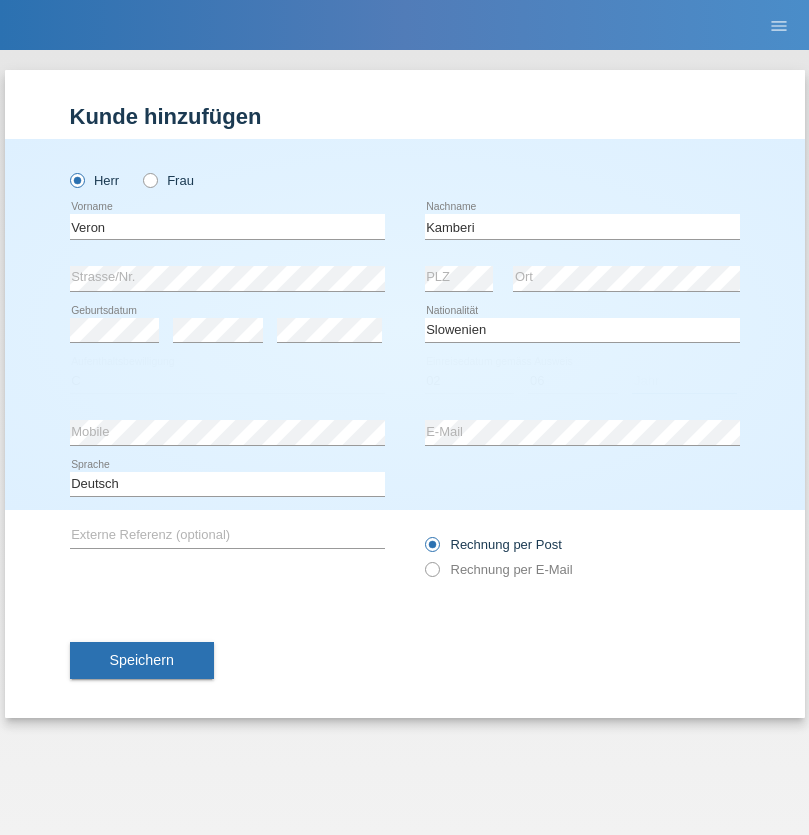 select on "2021" 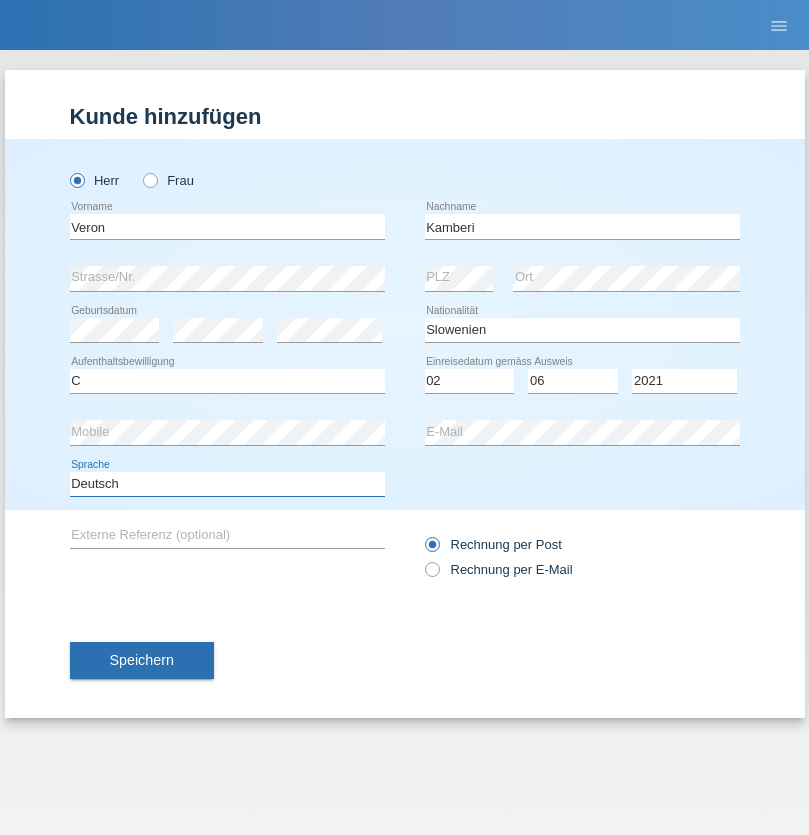 select on "en" 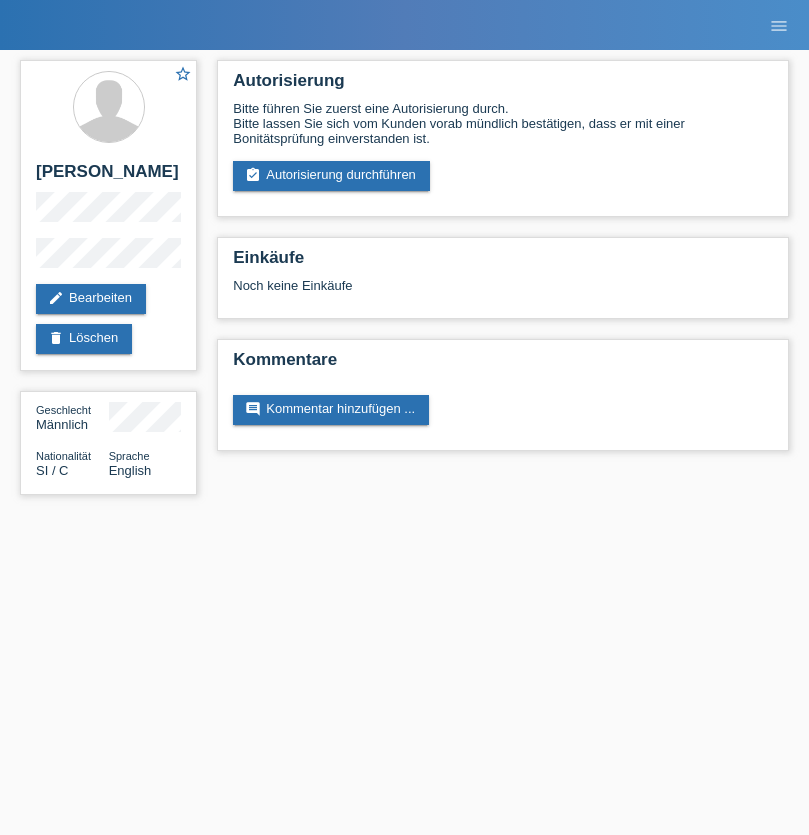 scroll, scrollTop: 0, scrollLeft: 0, axis: both 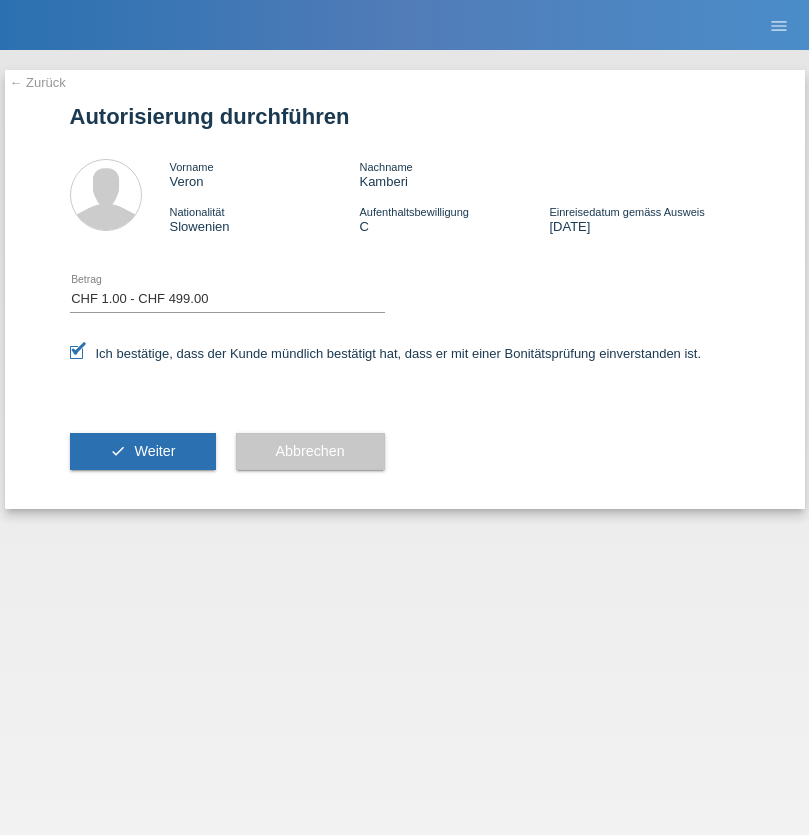 select on "1" 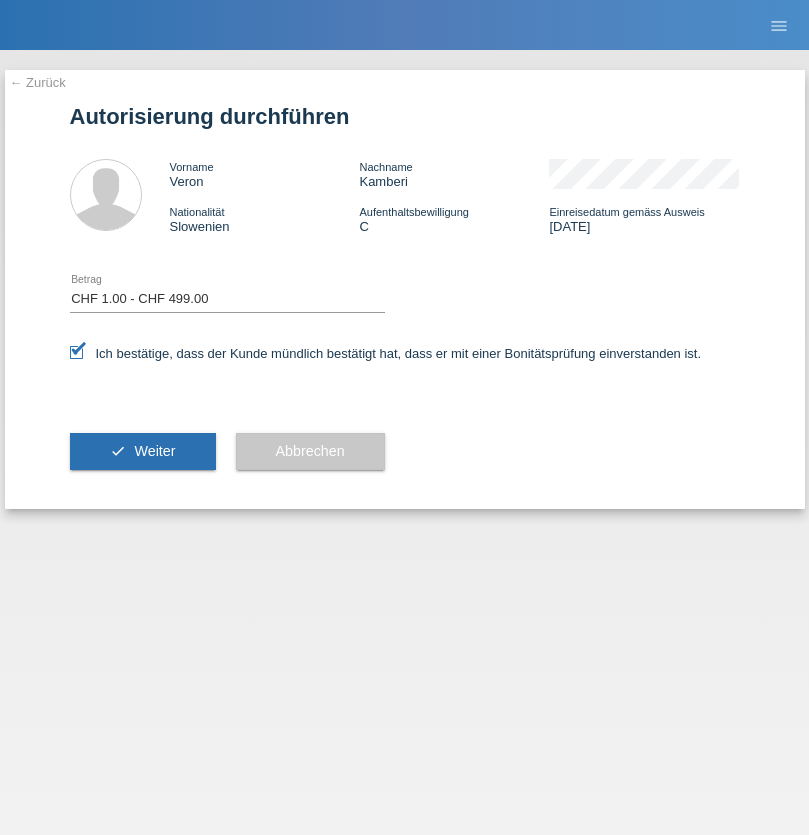 scroll, scrollTop: 0, scrollLeft: 0, axis: both 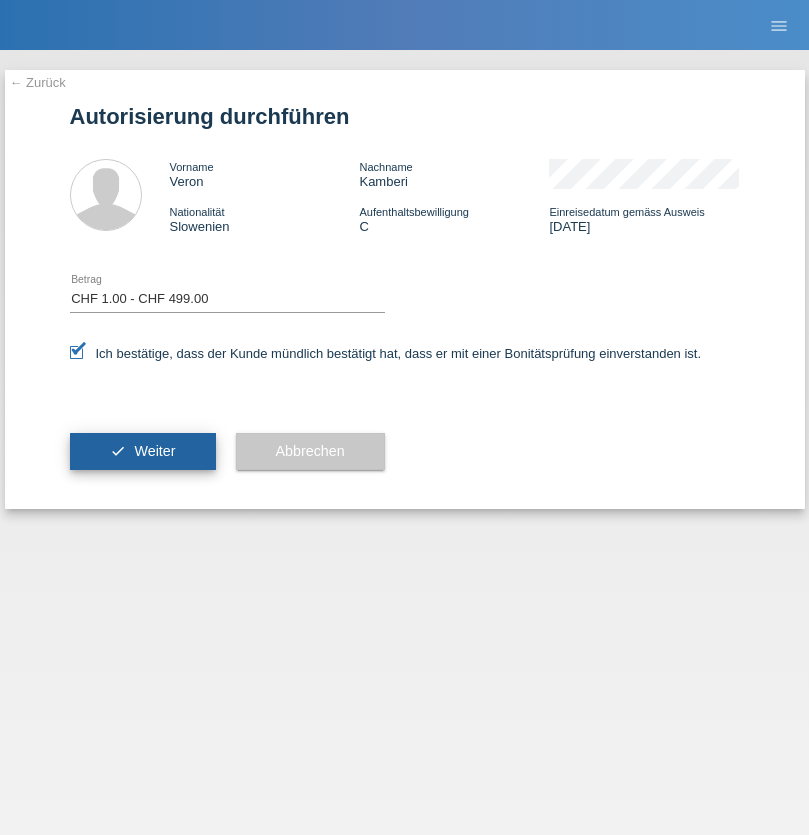 click on "Weiter" at bounding box center [154, 451] 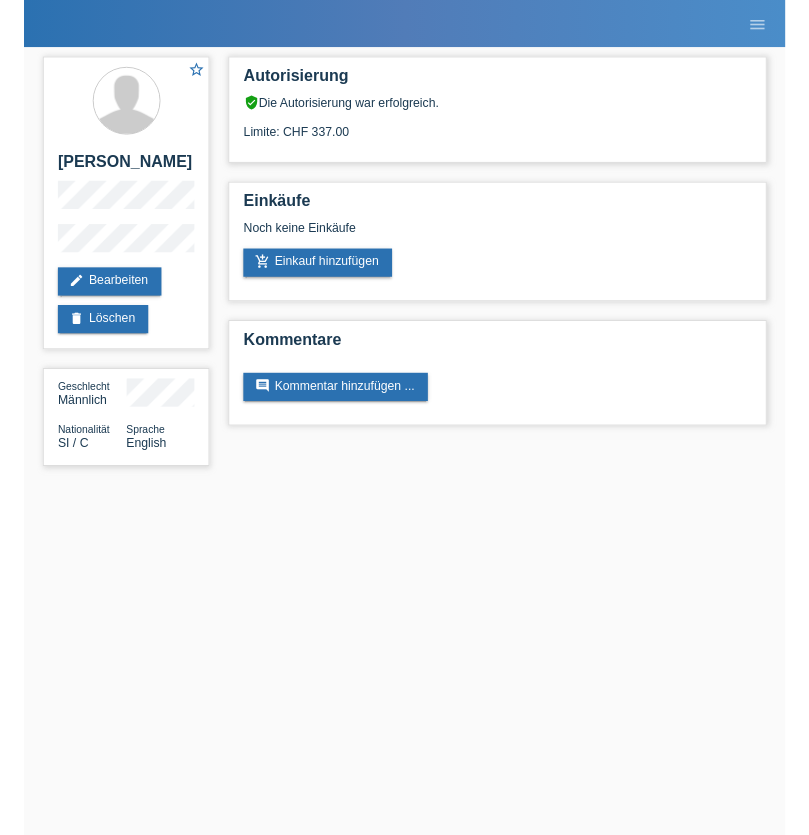 scroll, scrollTop: 0, scrollLeft: 0, axis: both 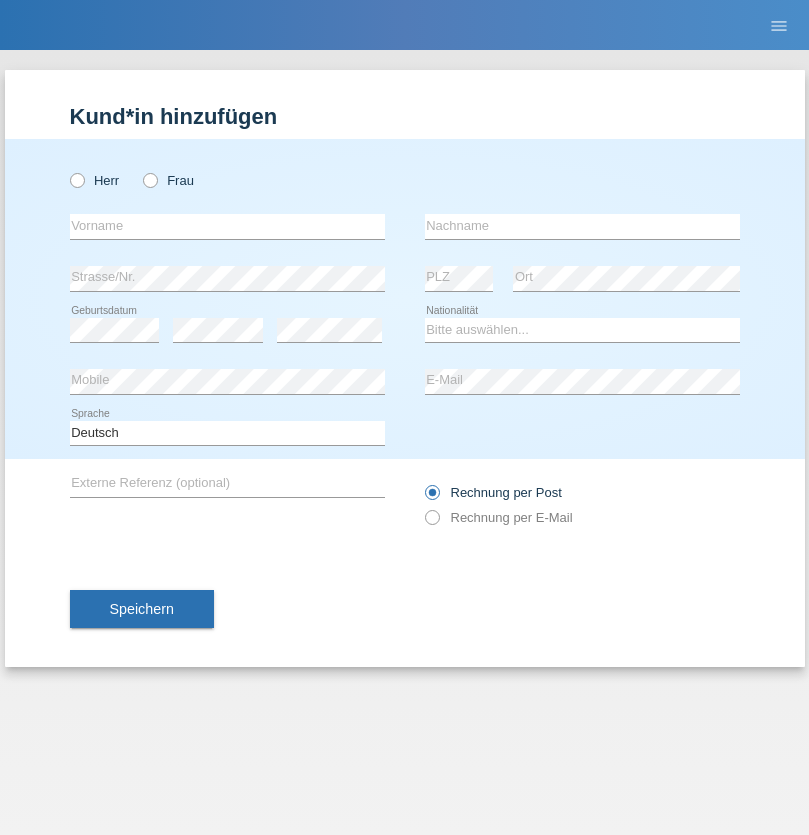 radio on "true" 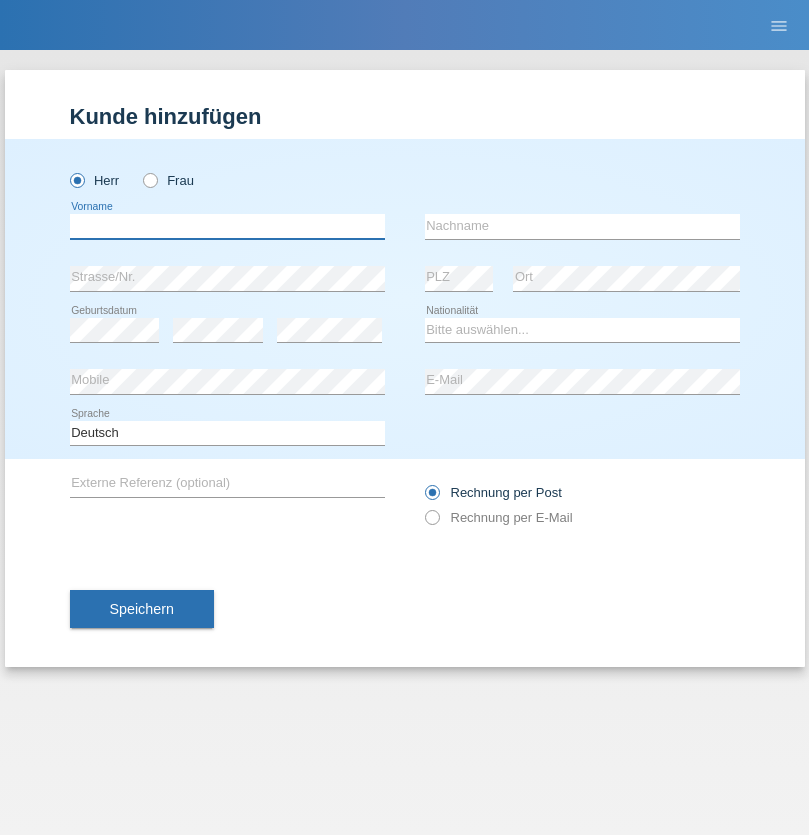 click at bounding box center [227, 226] 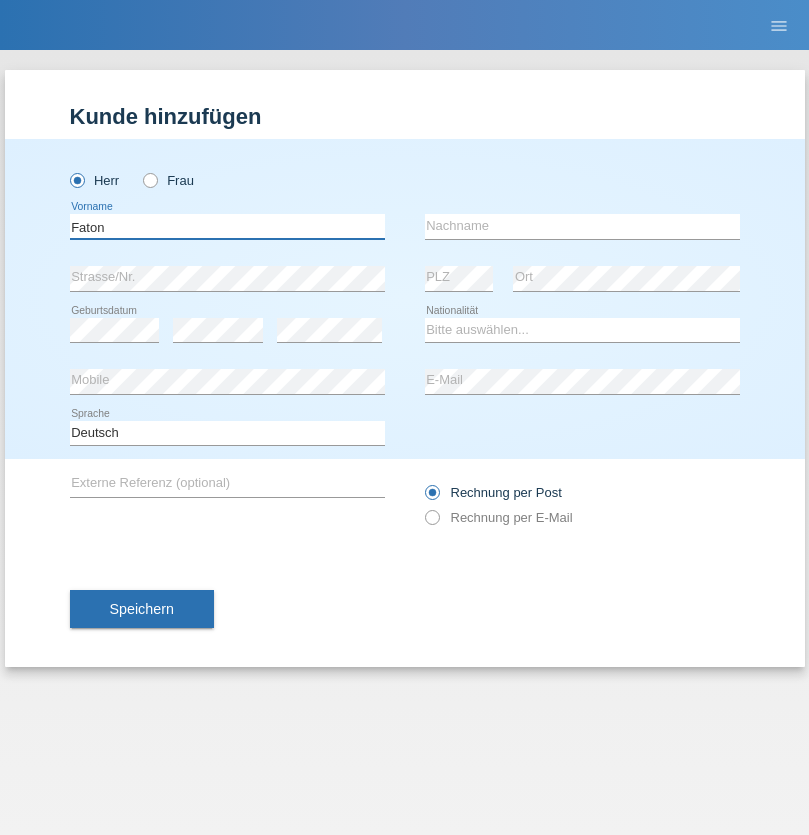 type on "Faton" 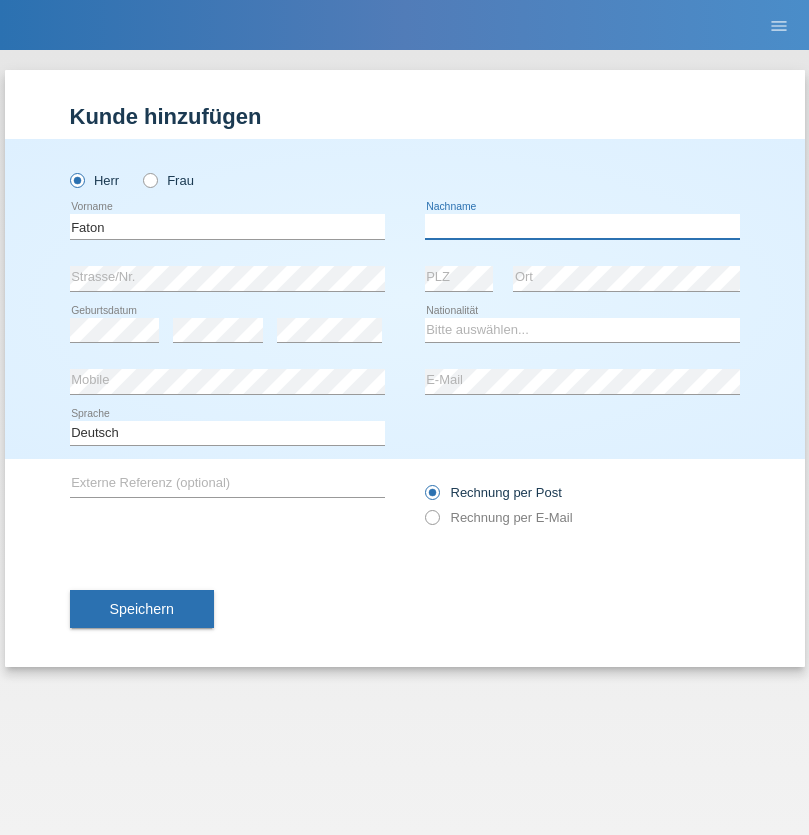 click at bounding box center [582, 226] 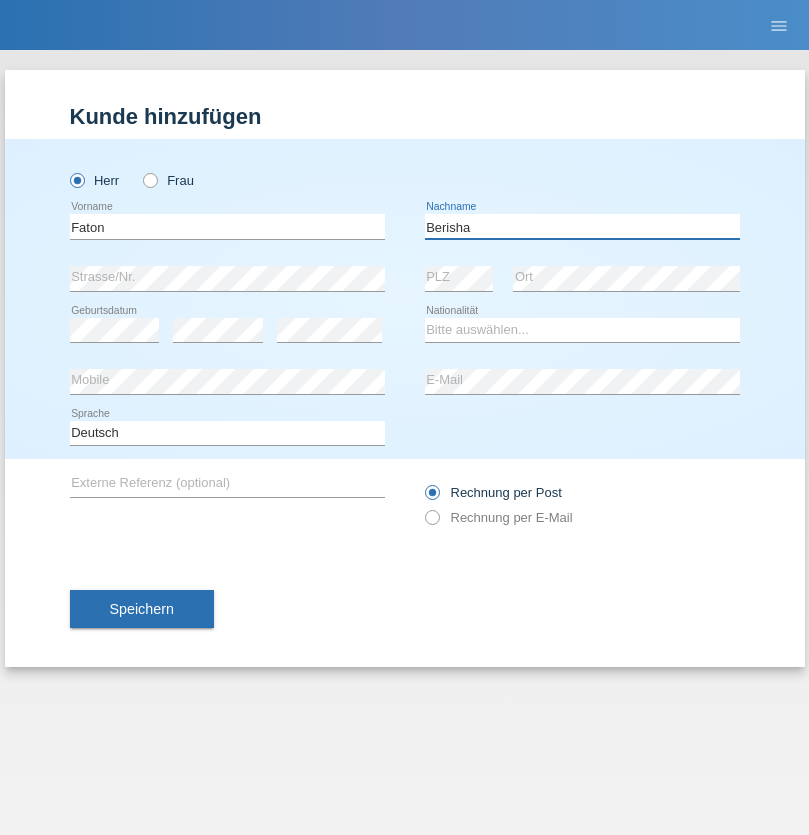 type on "Berisha" 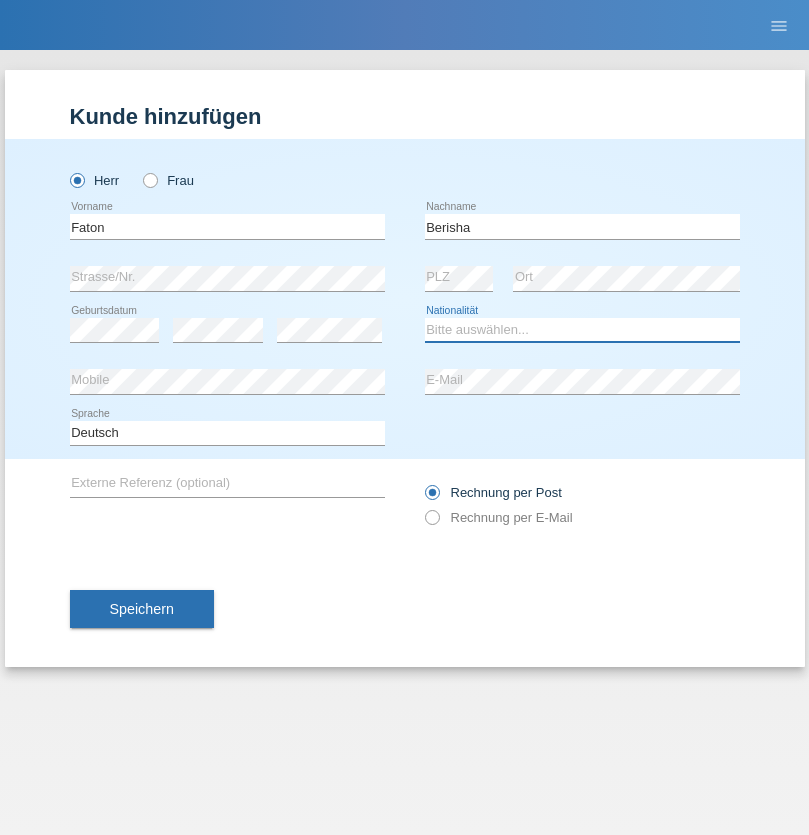 select on "CH" 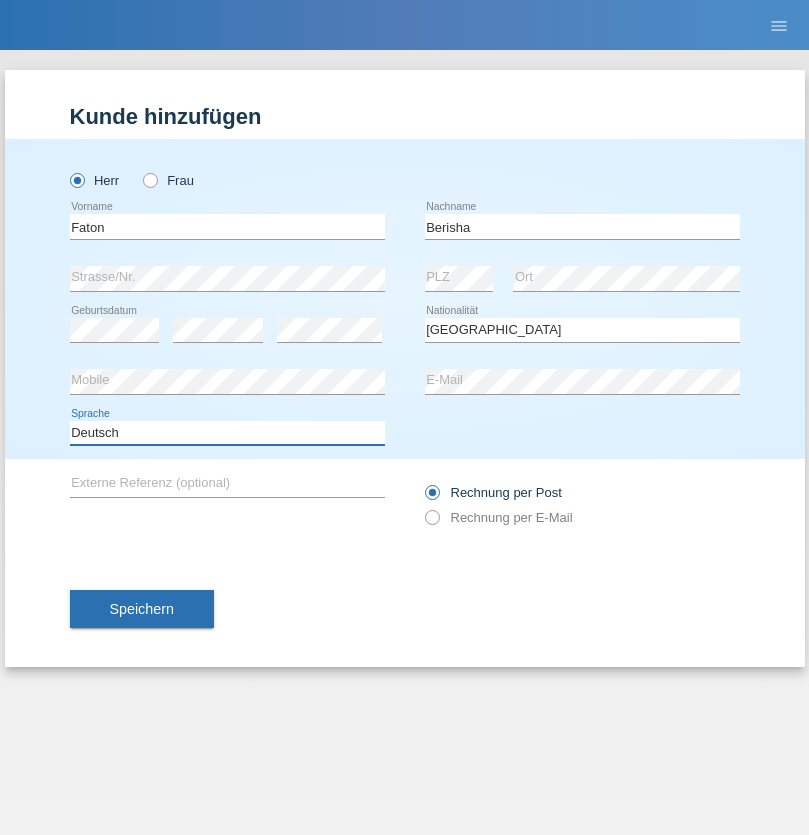 select on "en" 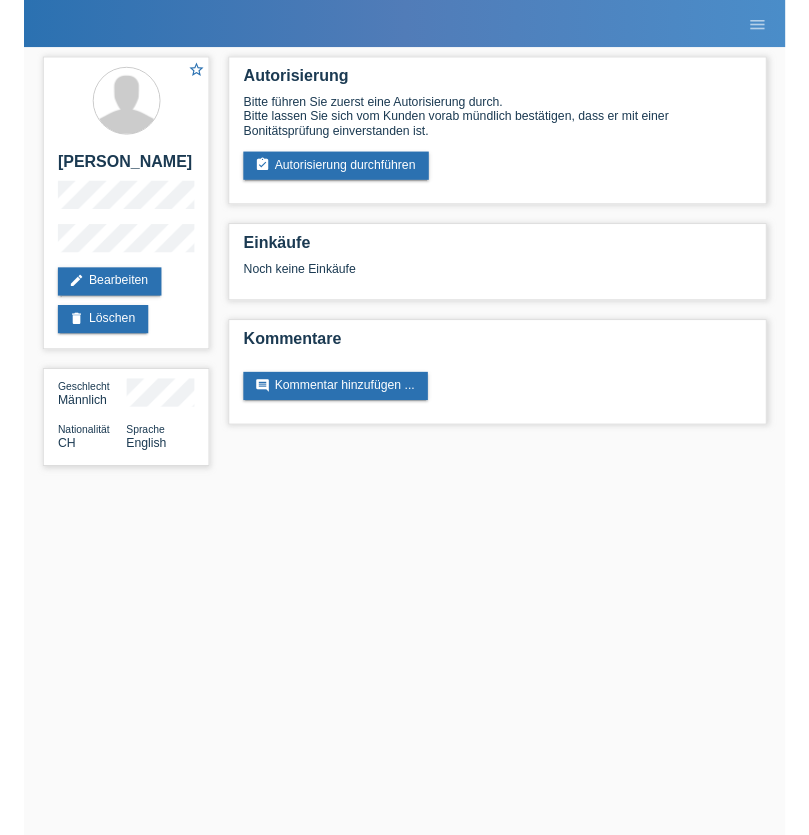 scroll, scrollTop: 0, scrollLeft: 0, axis: both 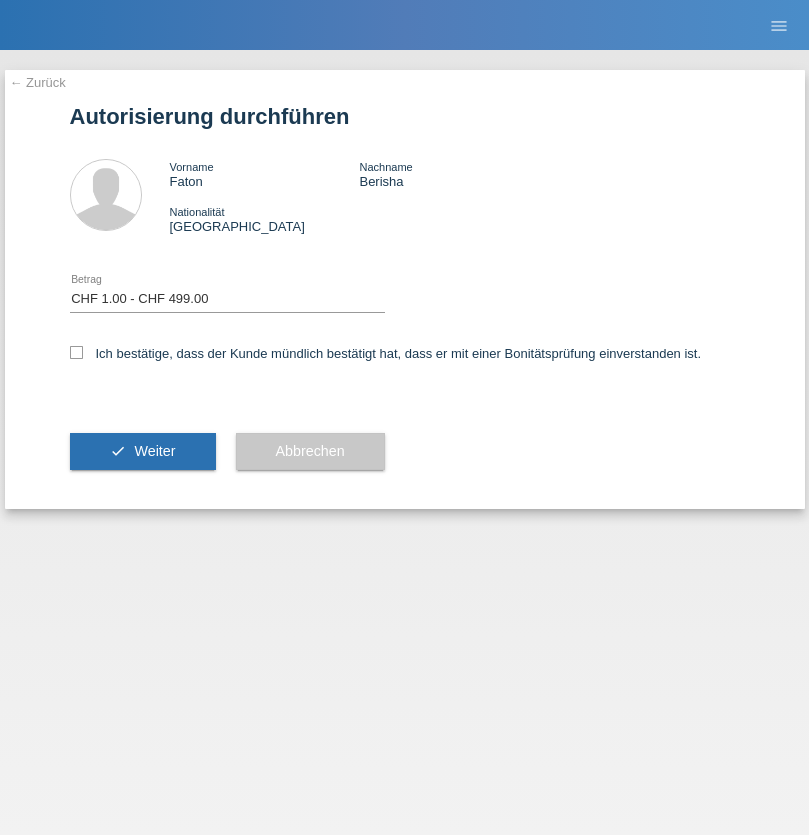 select on "1" 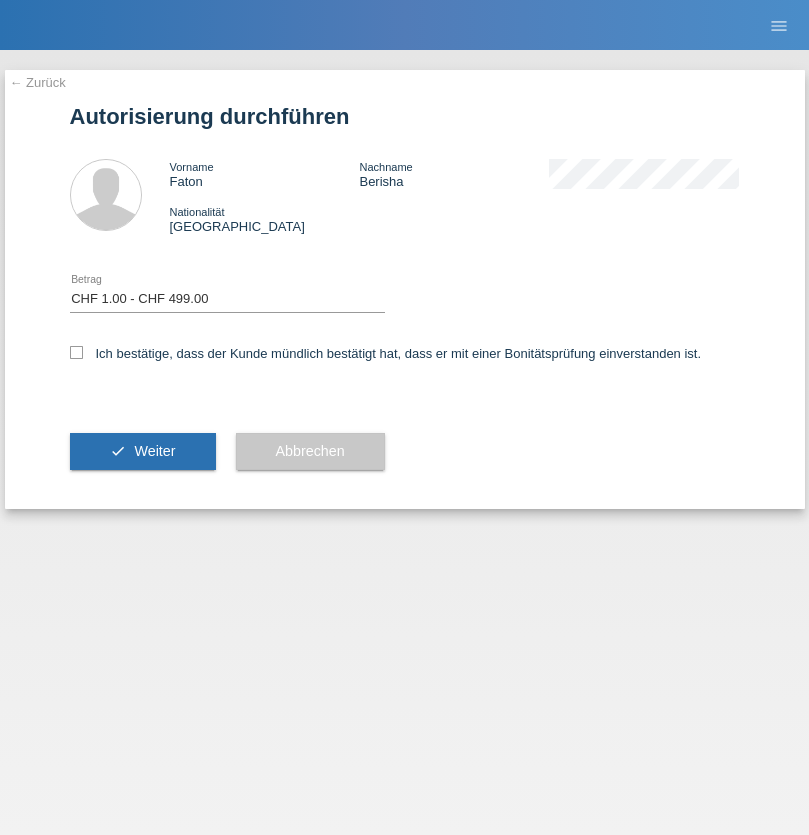 scroll, scrollTop: 0, scrollLeft: 0, axis: both 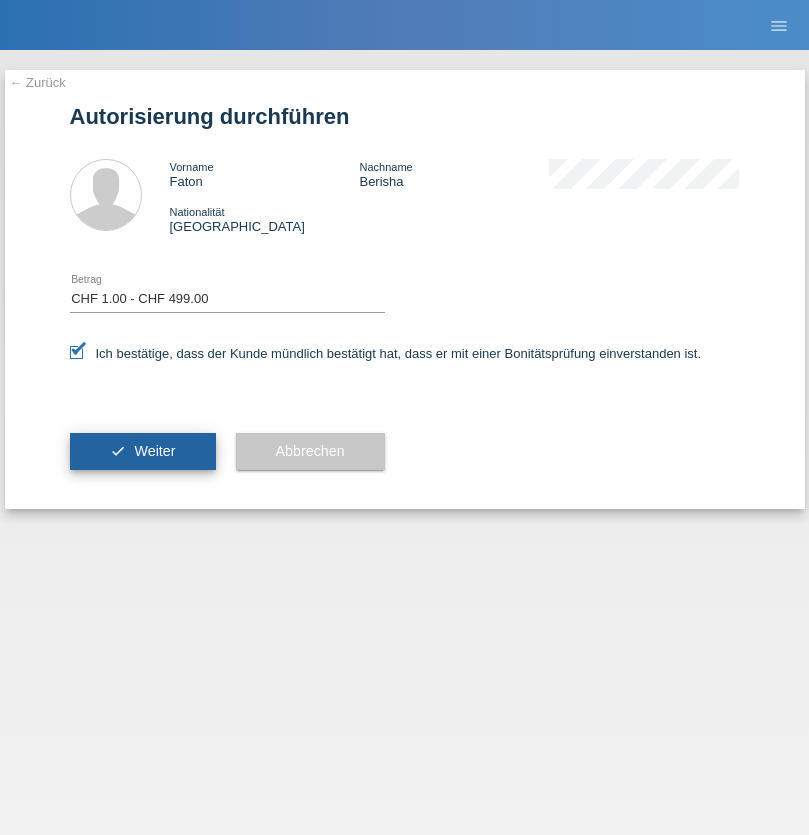 click on "Weiter" at bounding box center (154, 451) 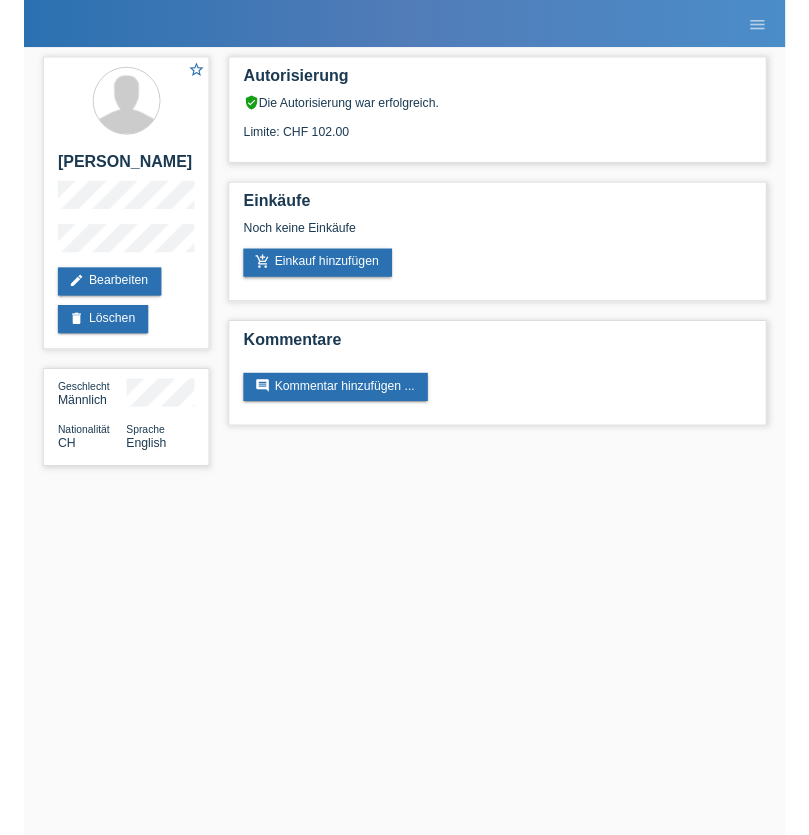 scroll, scrollTop: 0, scrollLeft: 0, axis: both 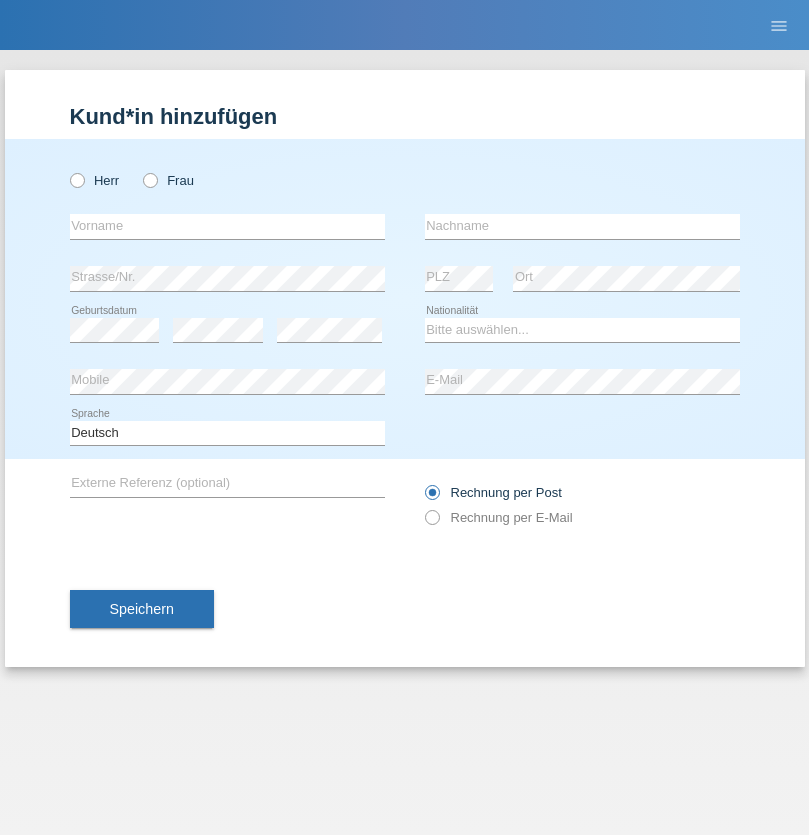 radio on "true" 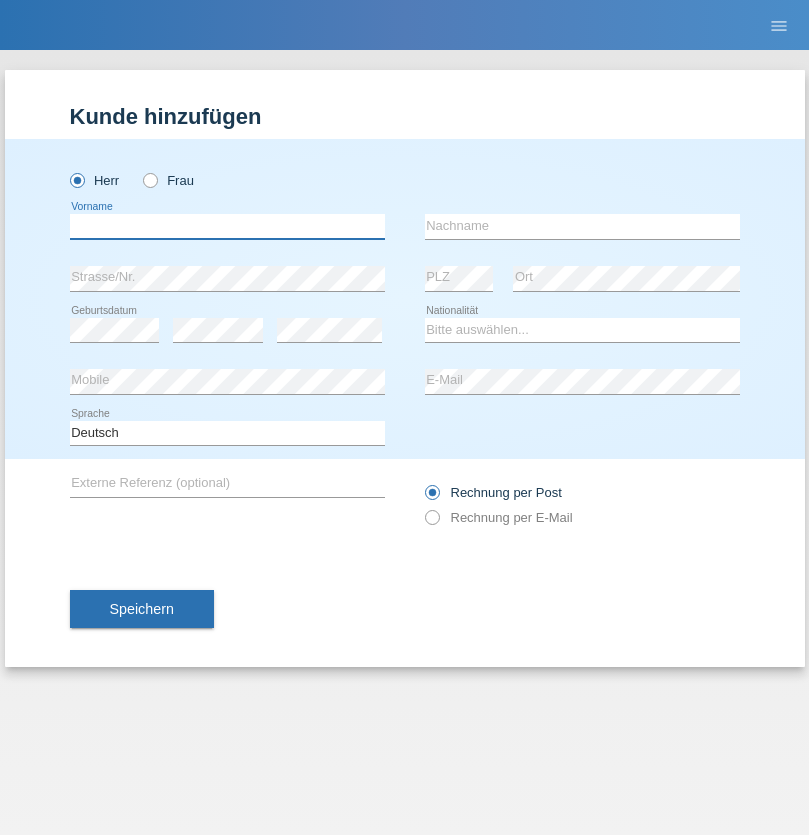 click at bounding box center [227, 226] 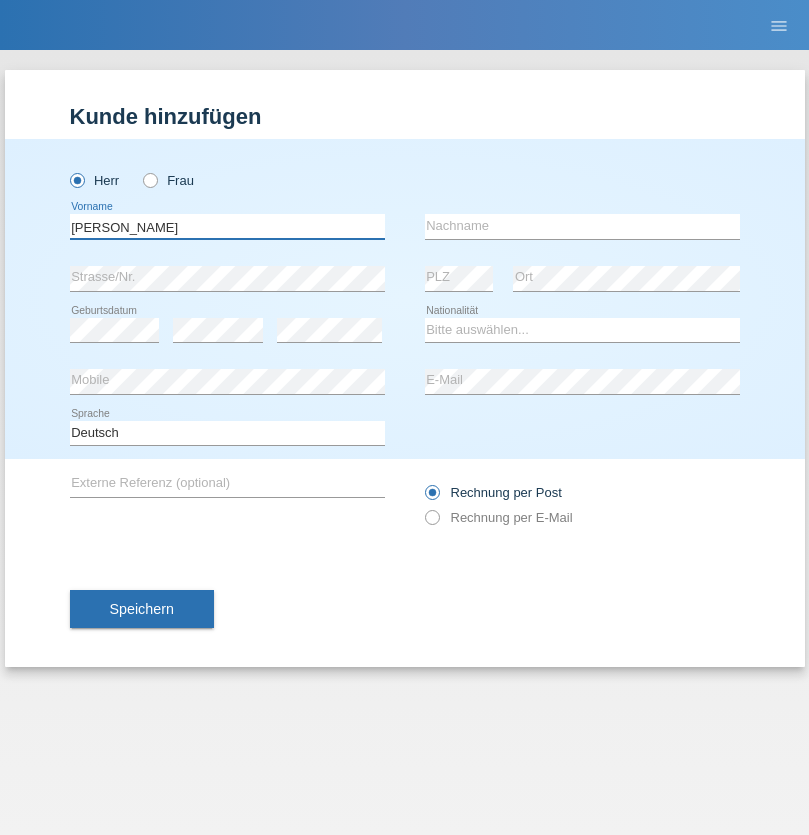 type on "[PERSON_NAME]" 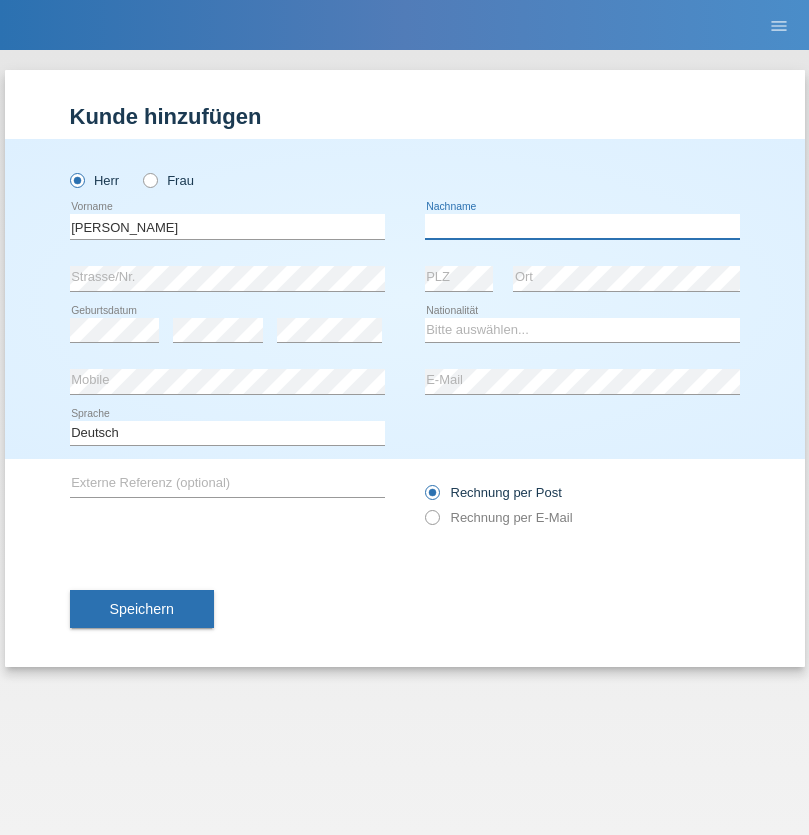 click at bounding box center (582, 226) 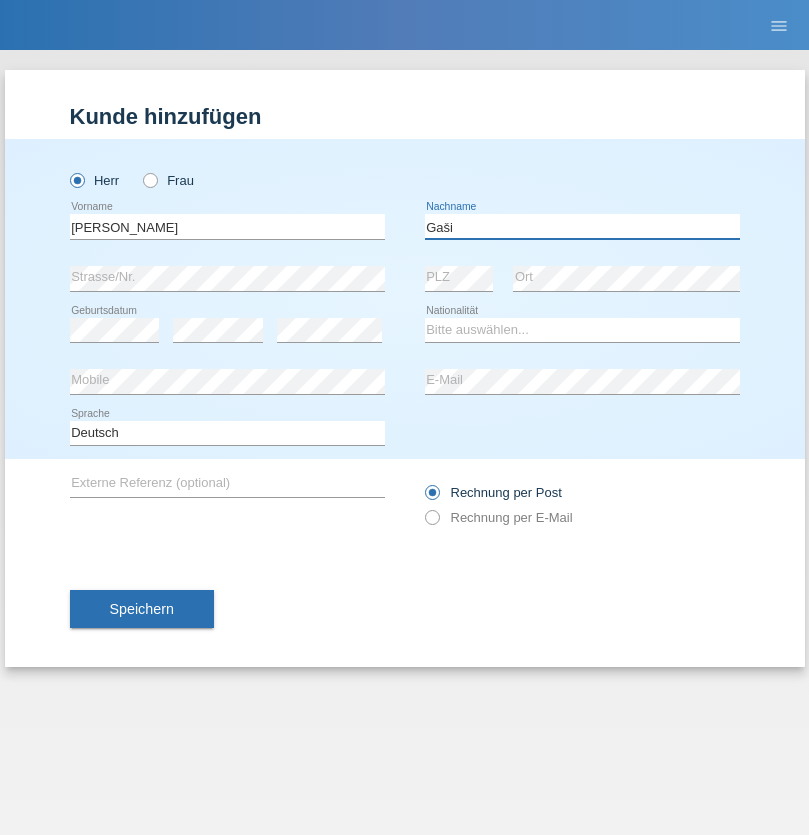 type on "Gaši" 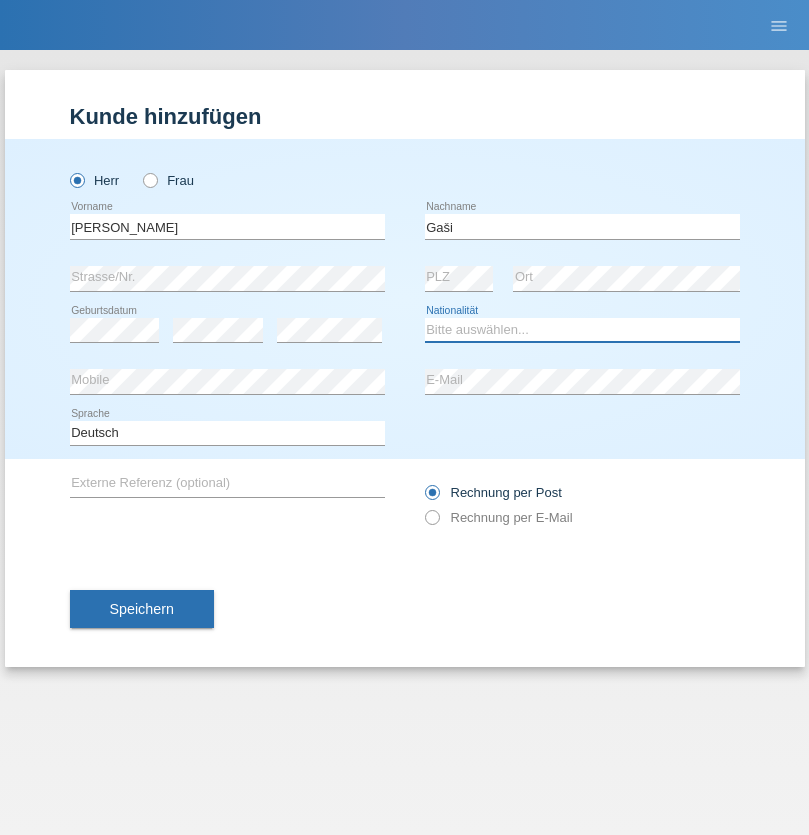 select on "SI" 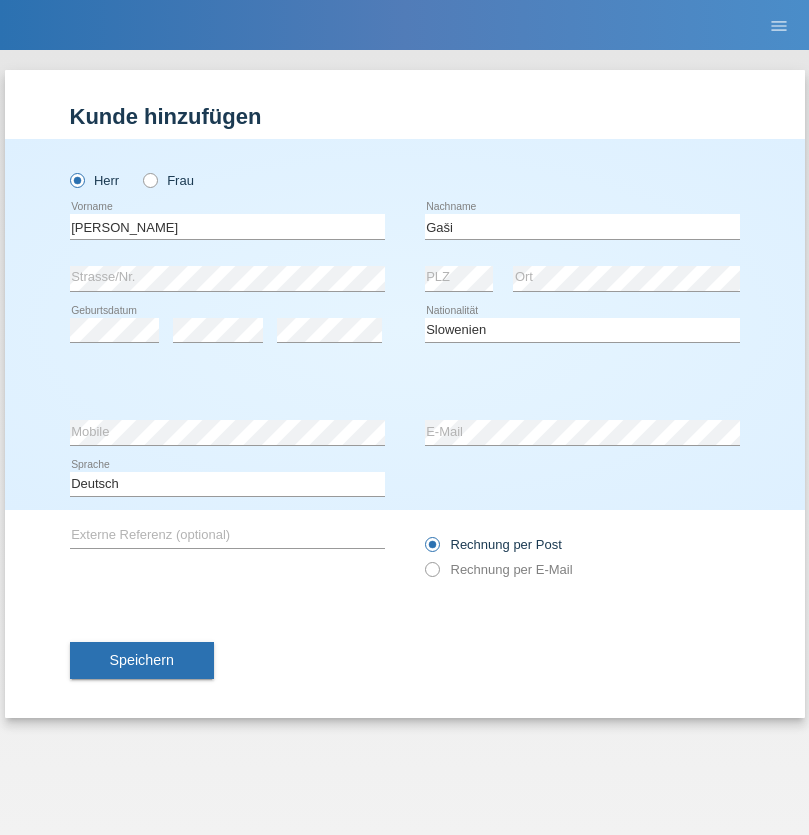 select on "C" 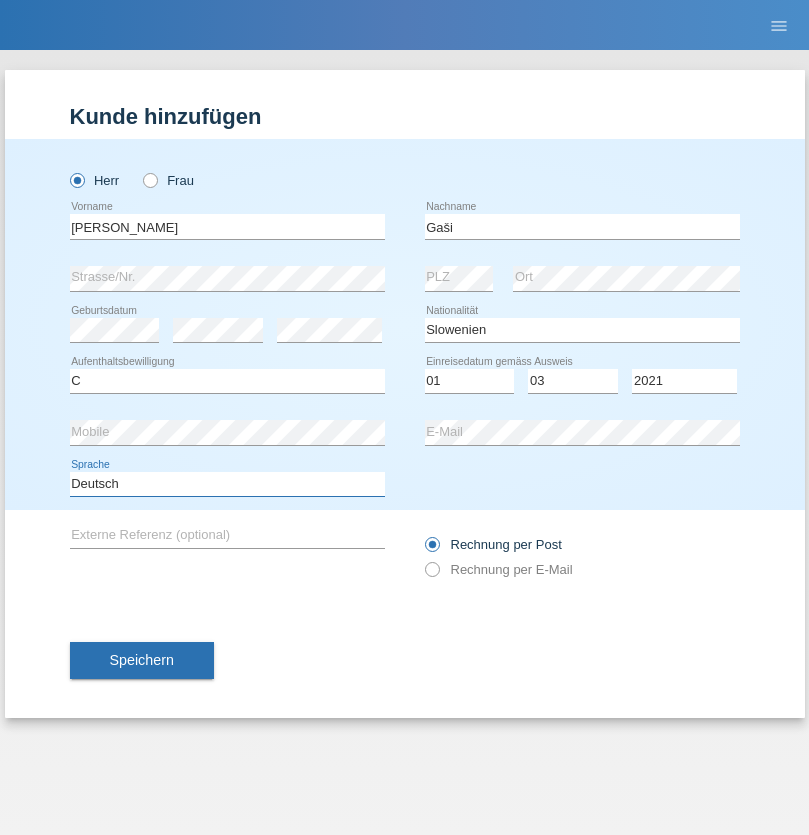 select on "en" 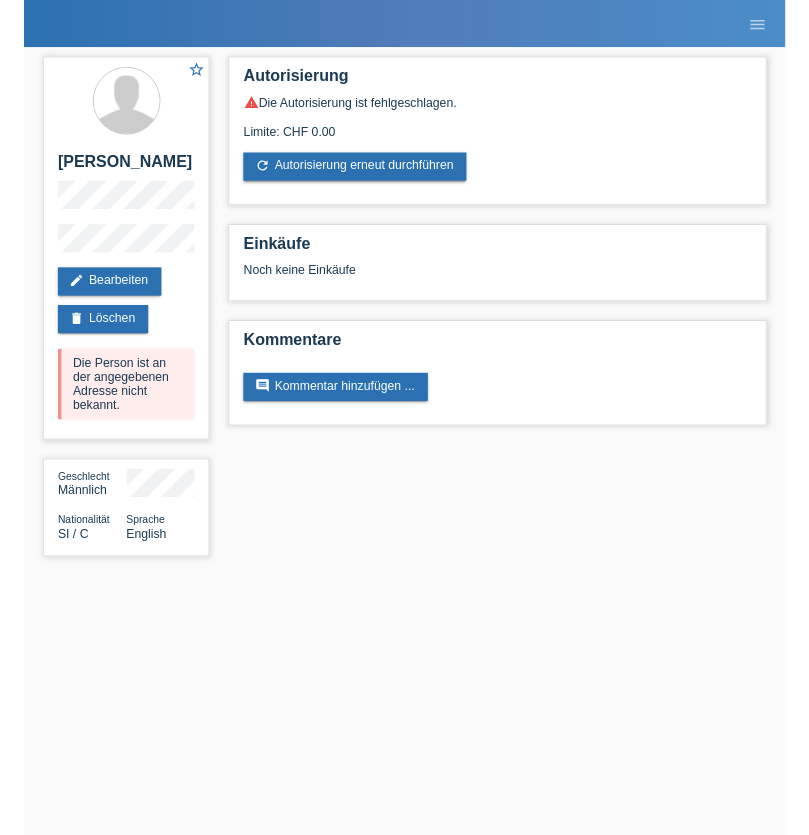 scroll, scrollTop: 0, scrollLeft: 0, axis: both 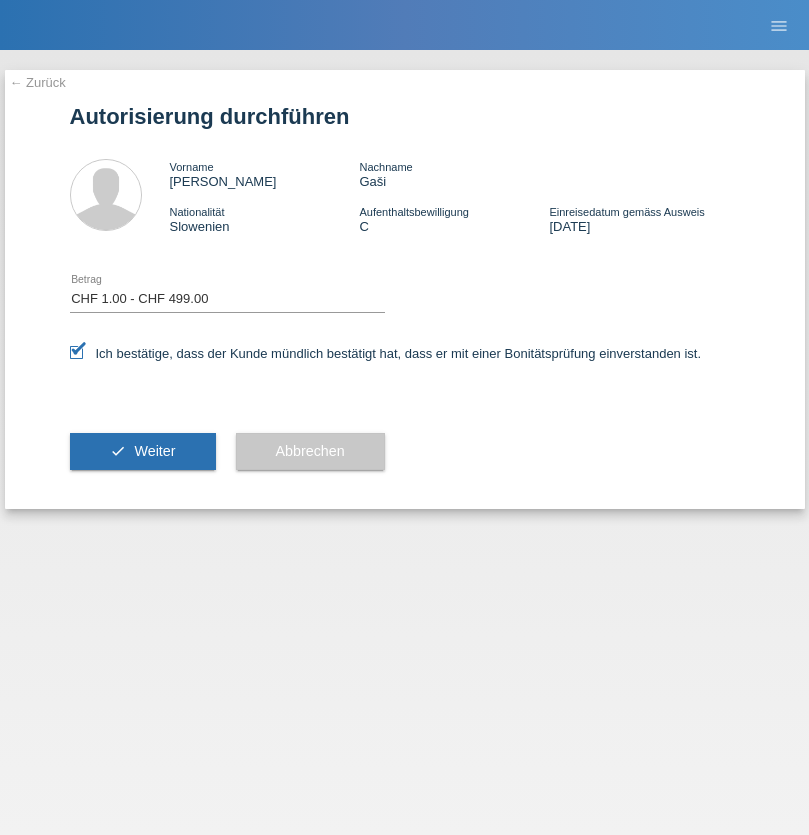 select on "1" 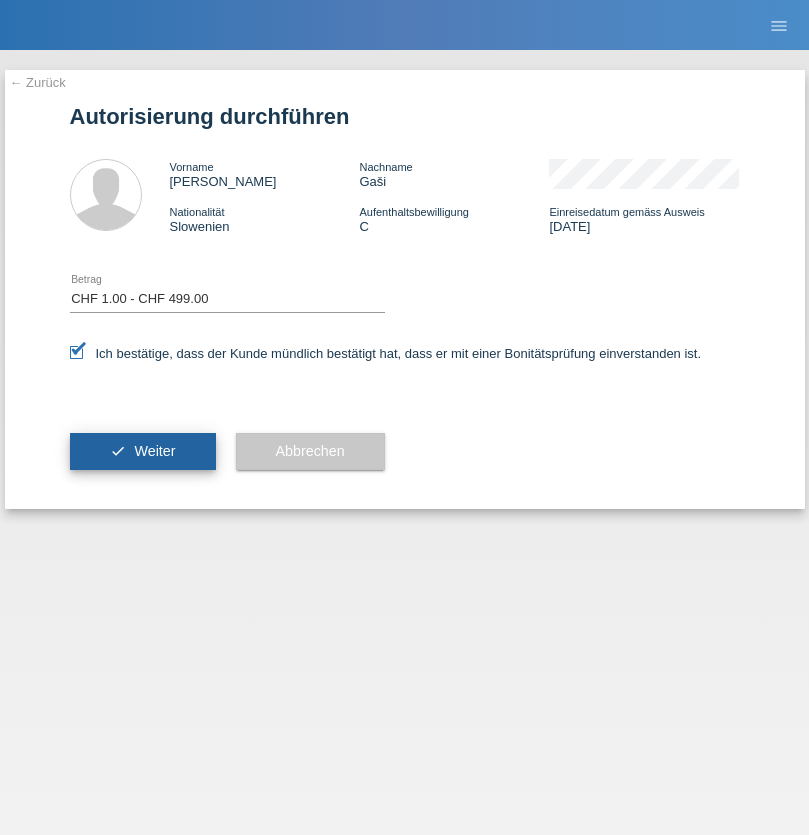 click on "Weiter" at bounding box center (154, 451) 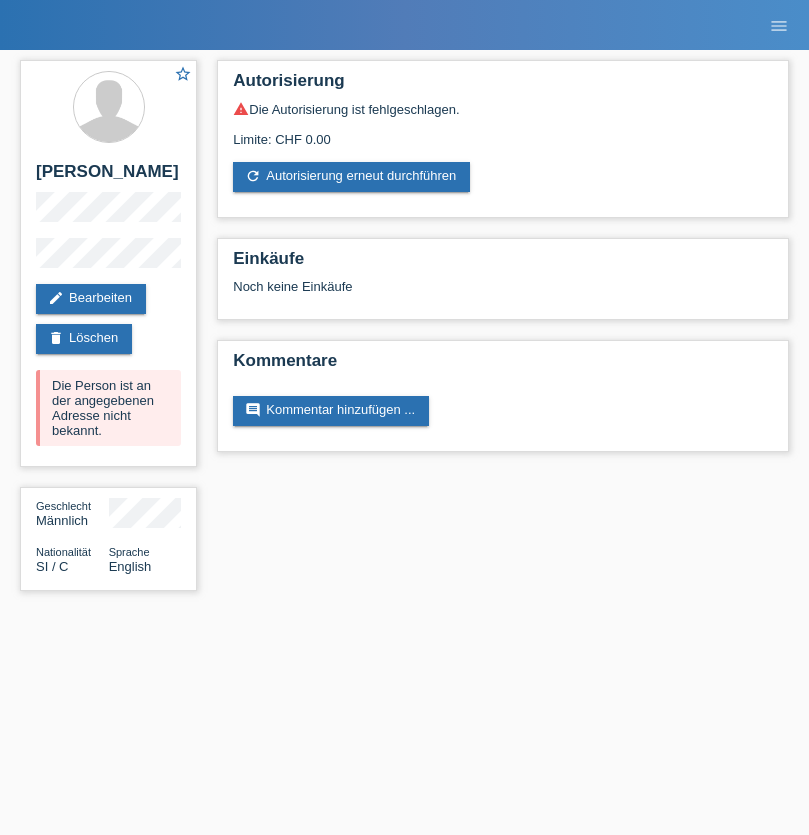 scroll, scrollTop: 0, scrollLeft: 0, axis: both 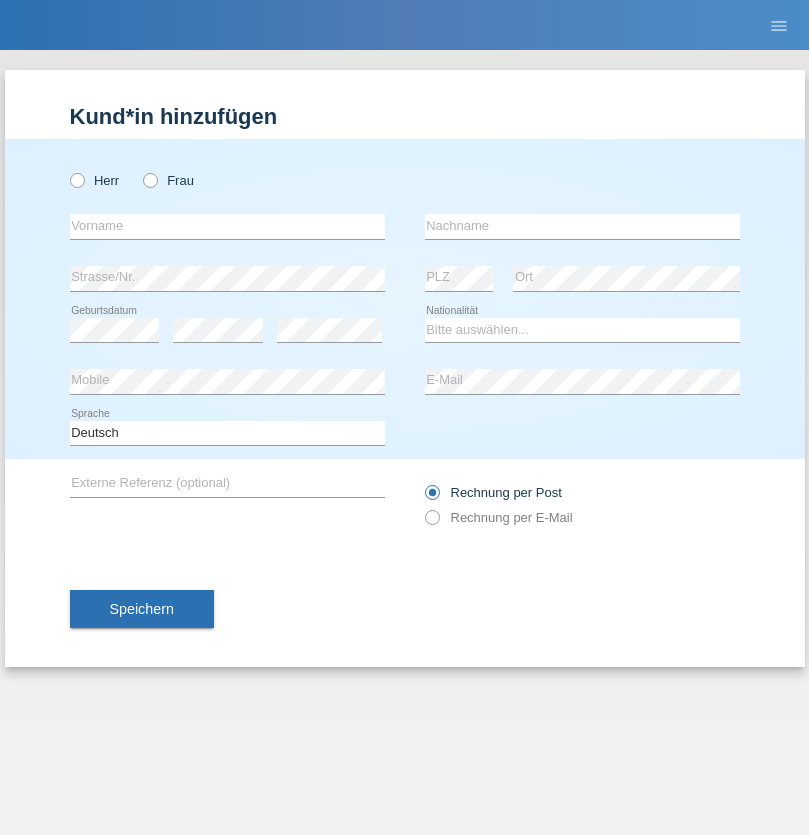 radio on "true" 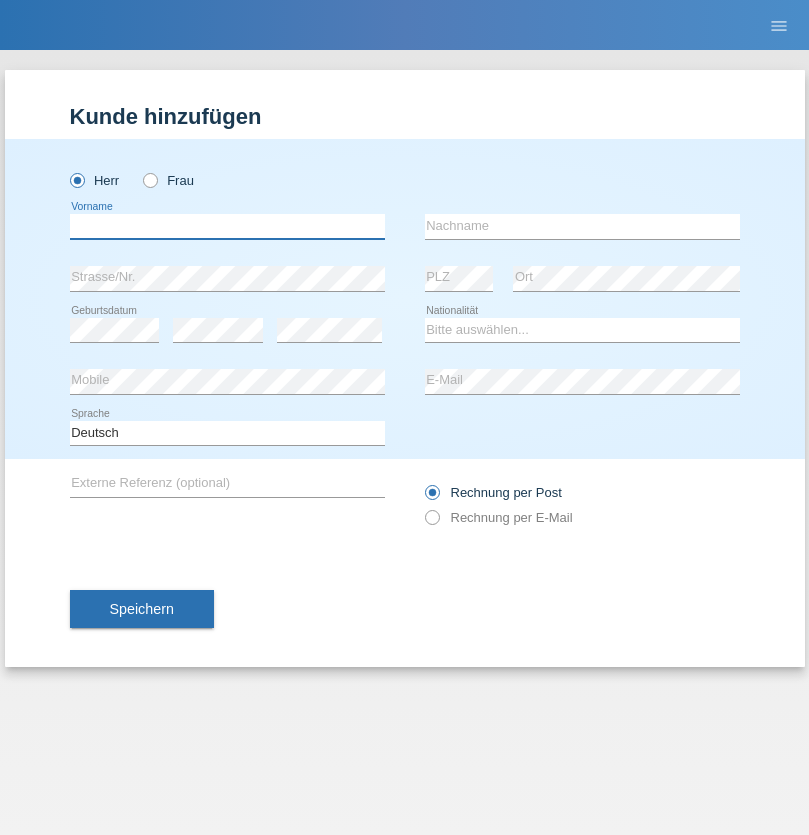 click at bounding box center [227, 226] 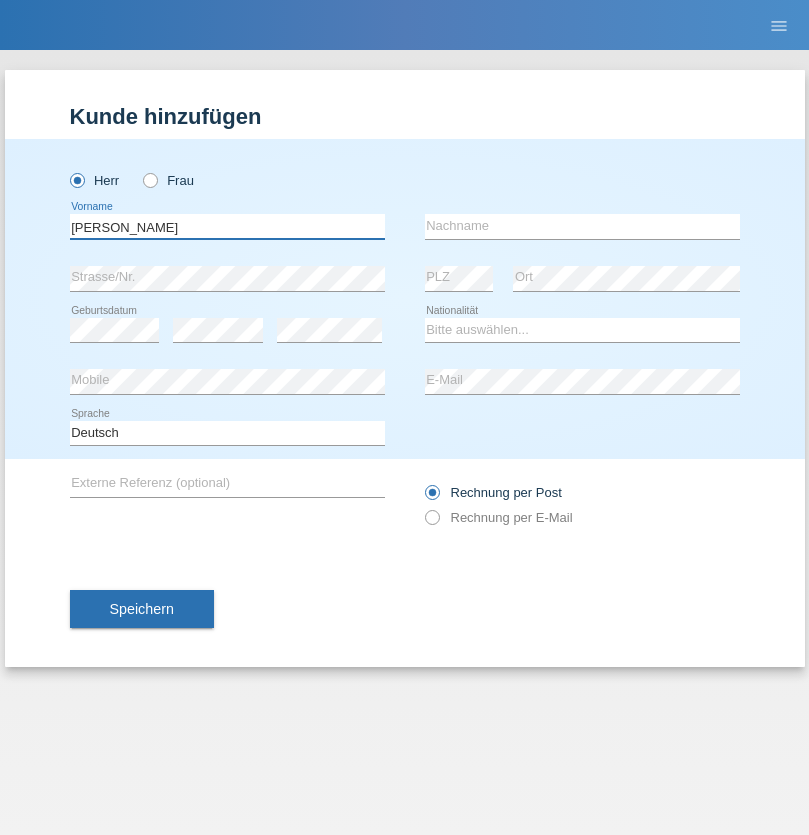 type on "[PERSON_NAME]" 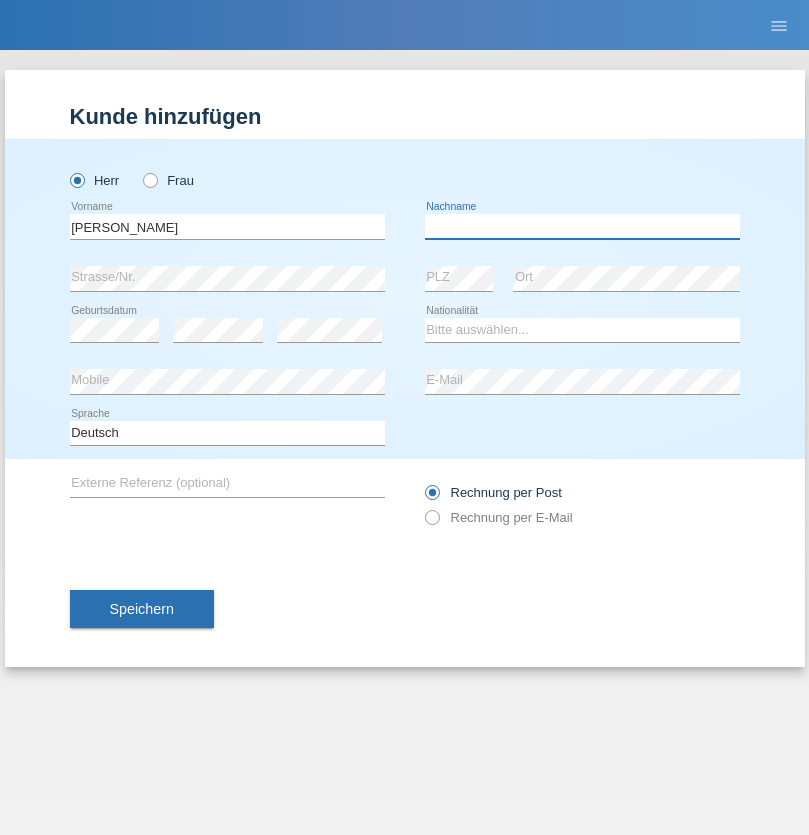 click at bounding box center (582, 226) 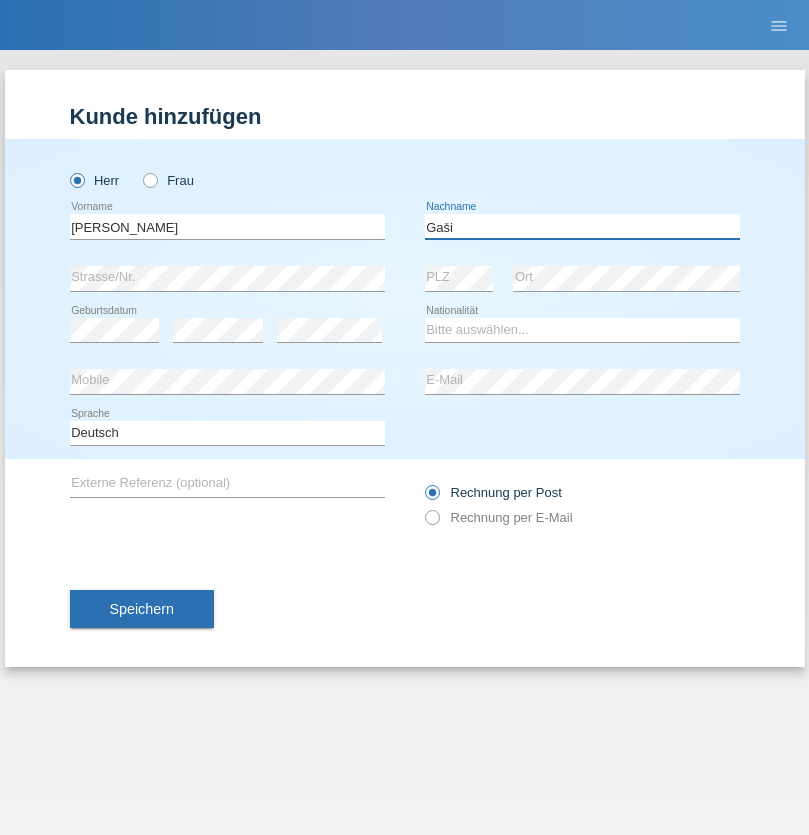 type on "Gaši" 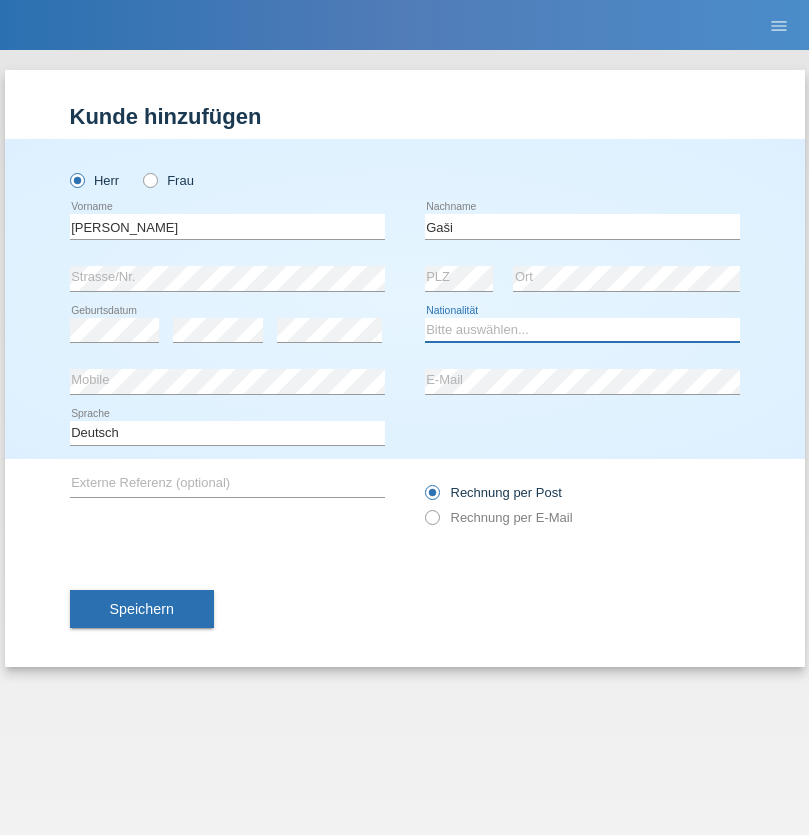 select on "SI" 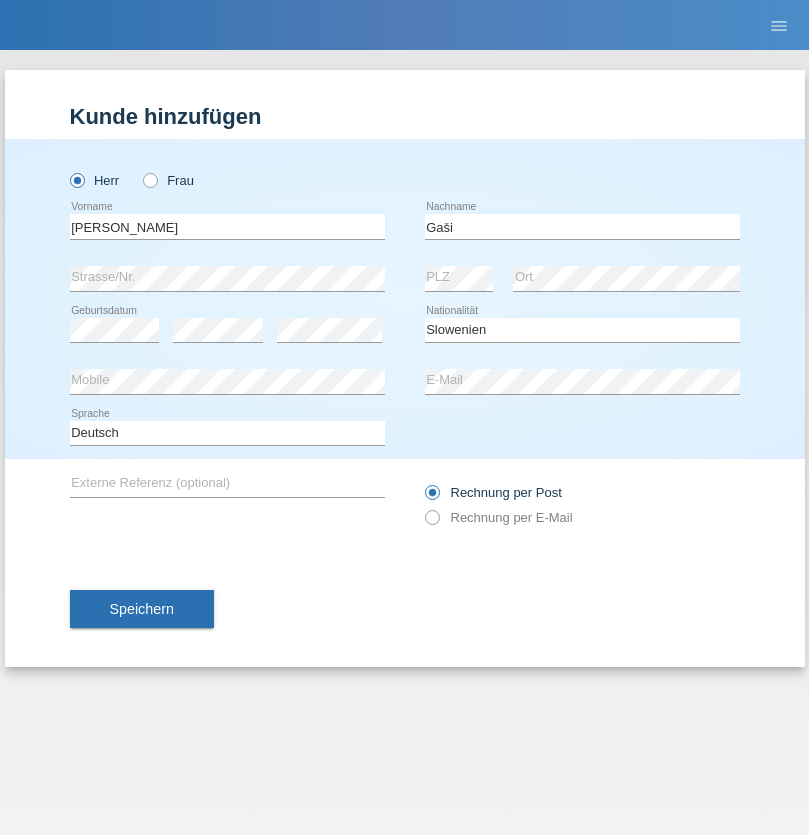 select on "C" 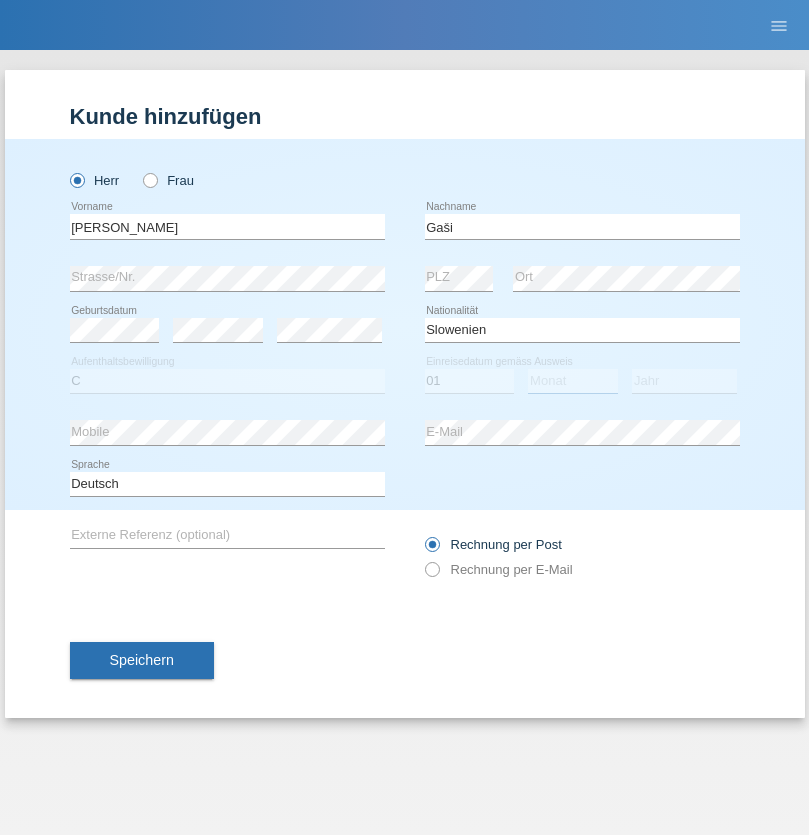 select on "03" 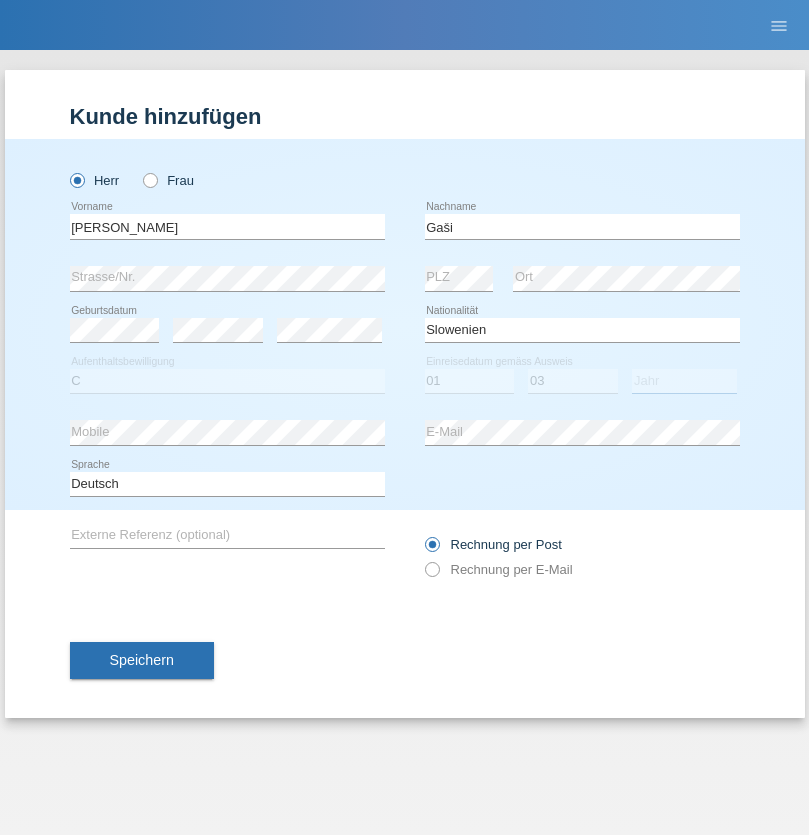 select on "2021" 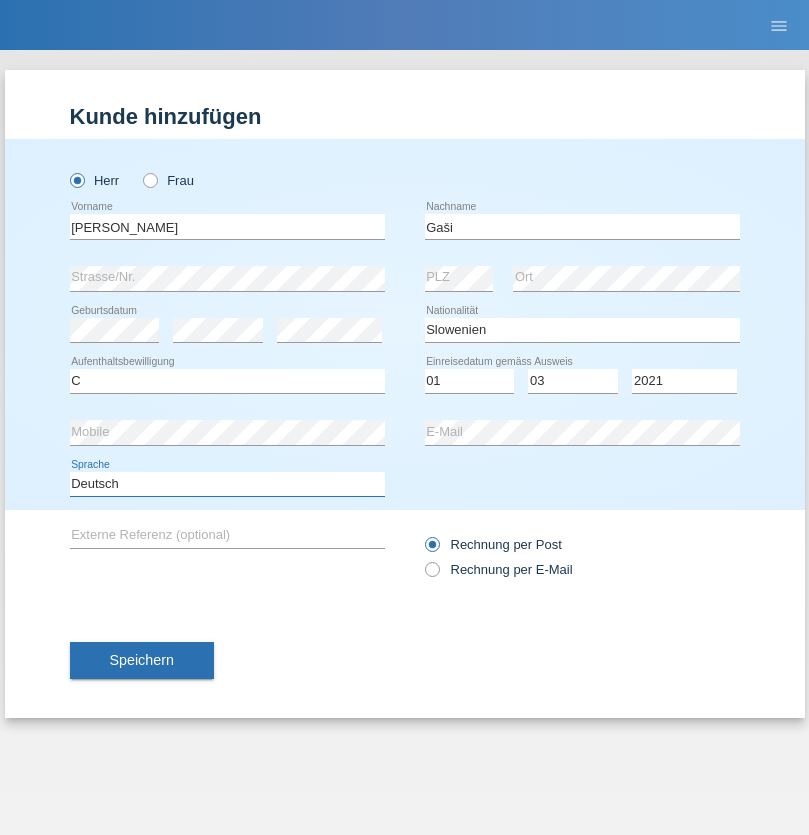 select on "en" 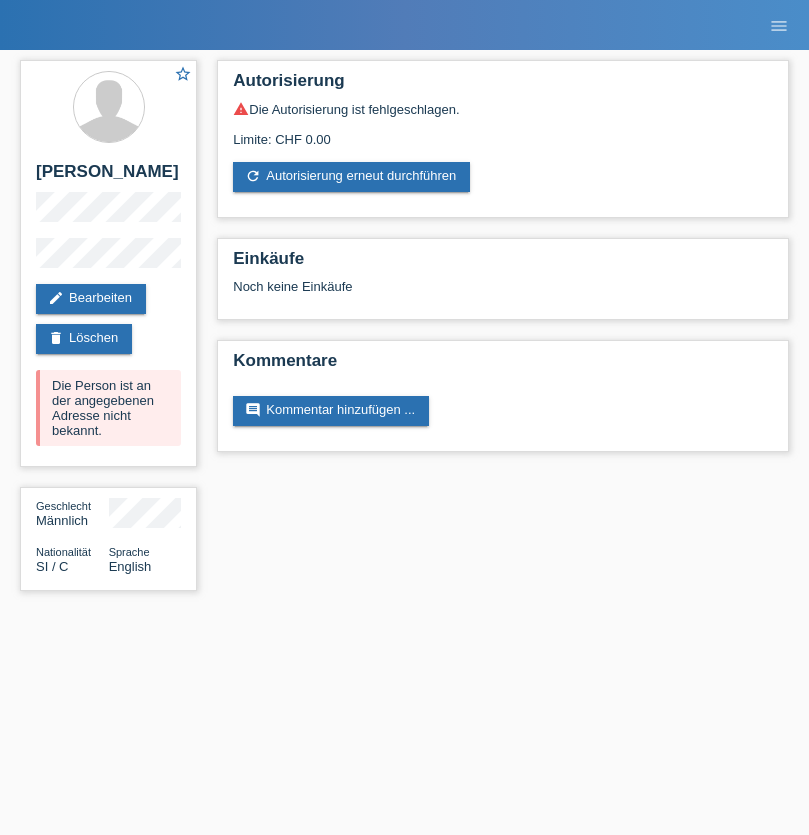 scroll, scrollTop: 0, scrollLeft: 0, axis: both 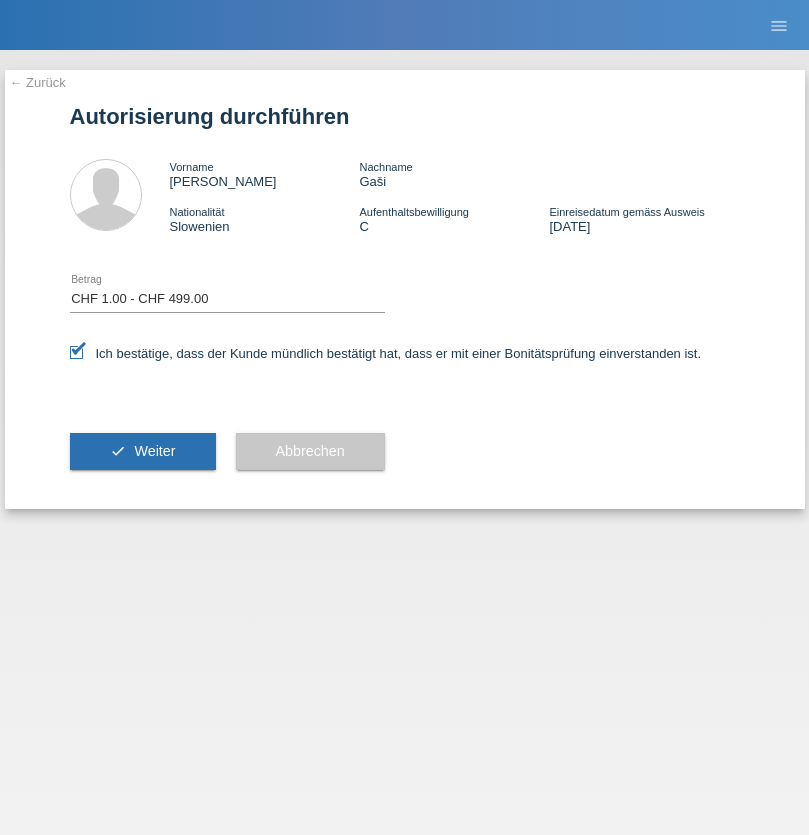 select on "1" 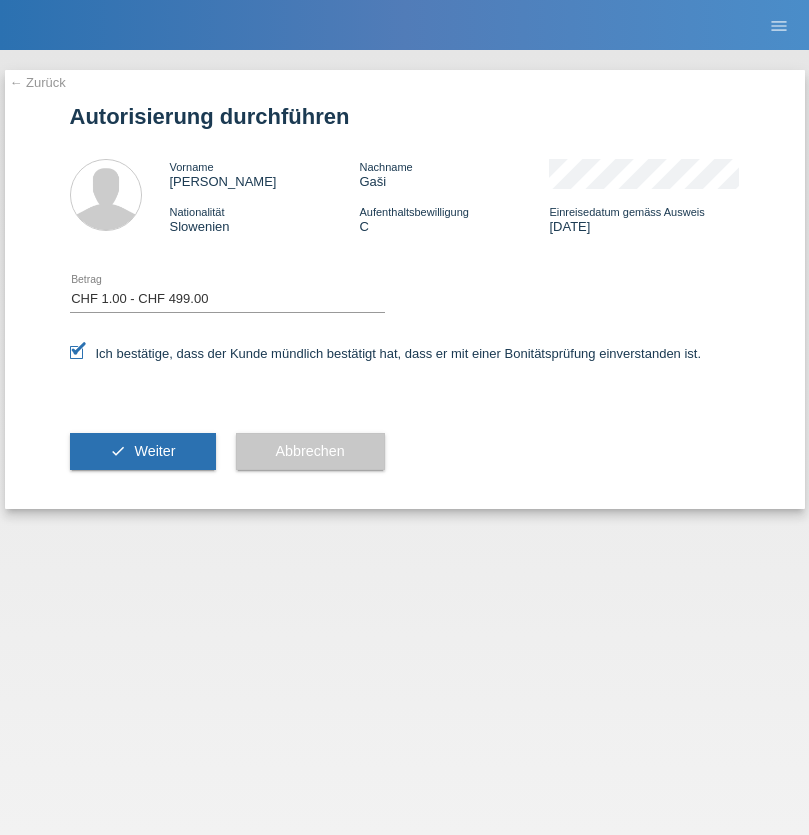 scroll, scrollTop: 0, scrollLeft: 0, axis: both 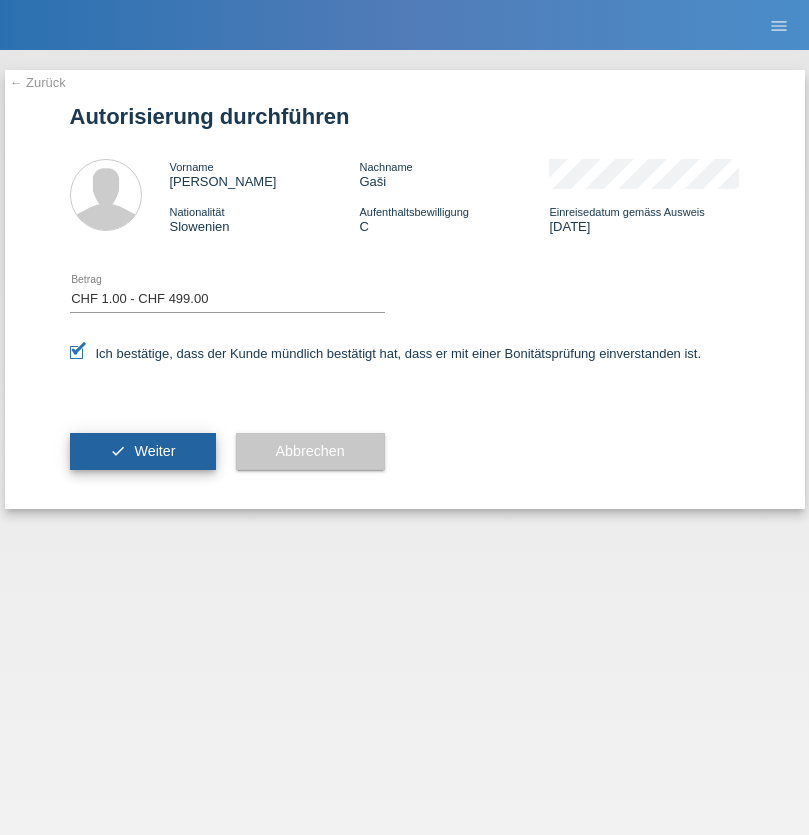 click on "Weiter" at bounding box center (154, 451) 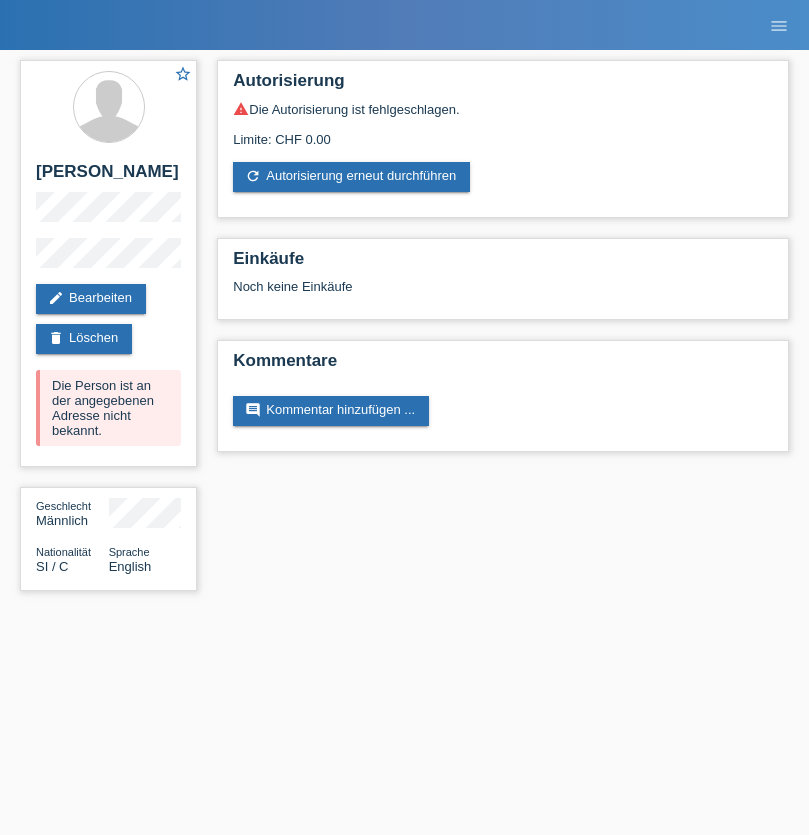 scroll, scrollTop: 0, scrollLeft: 0, axis: both 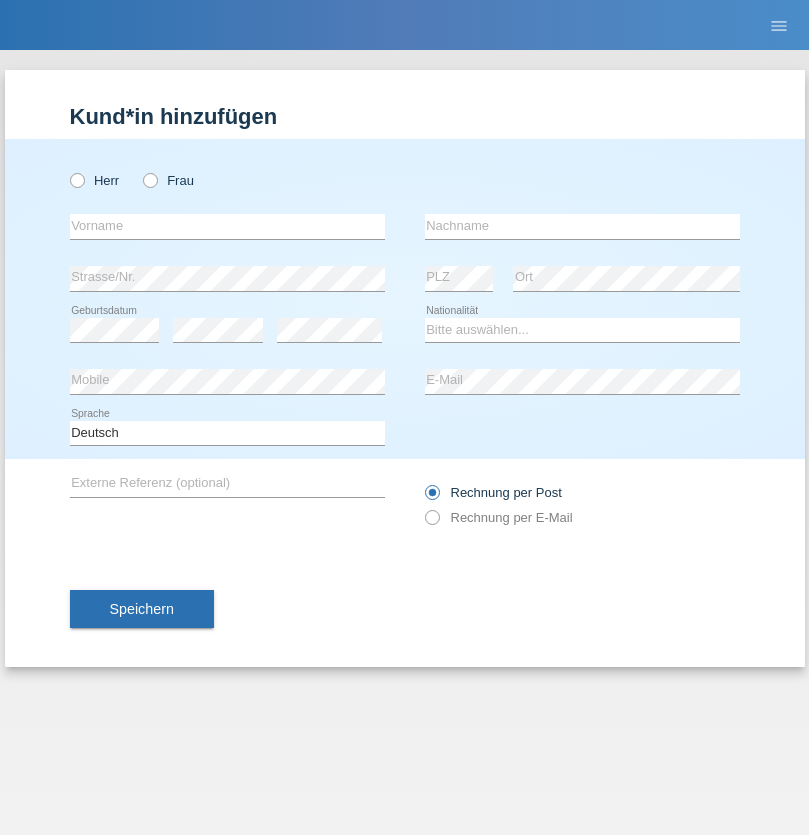 radio on "true" 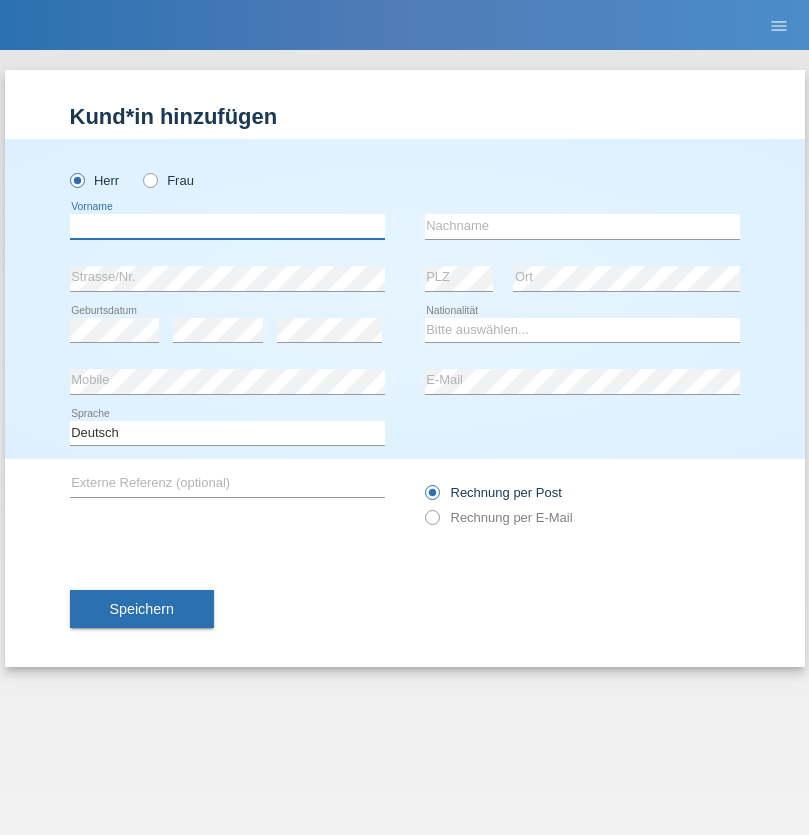 click at bounding box center (227, 226) 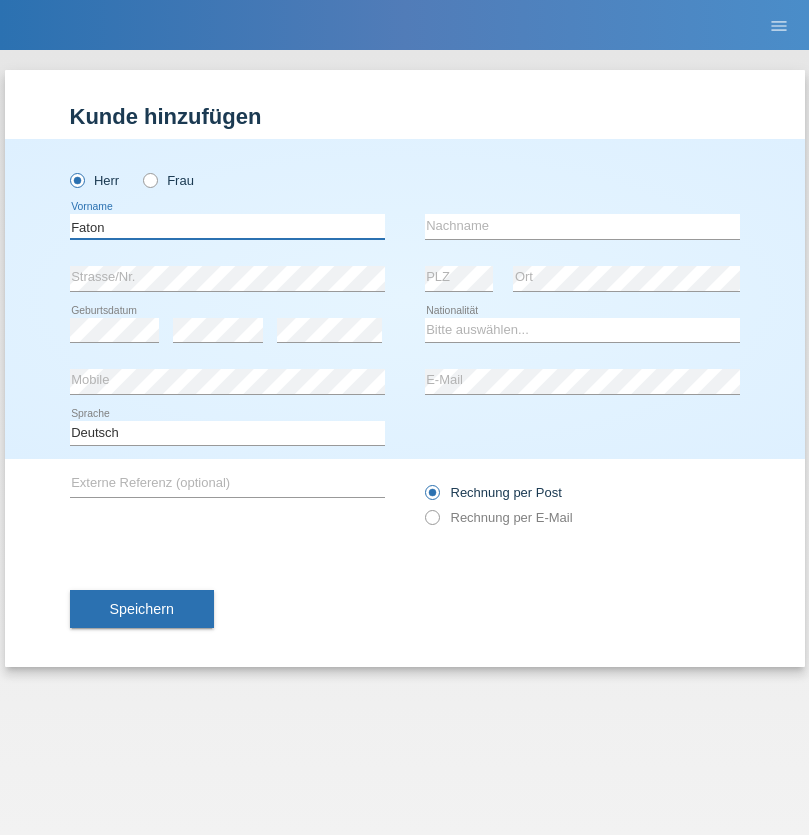 type on "Faton" 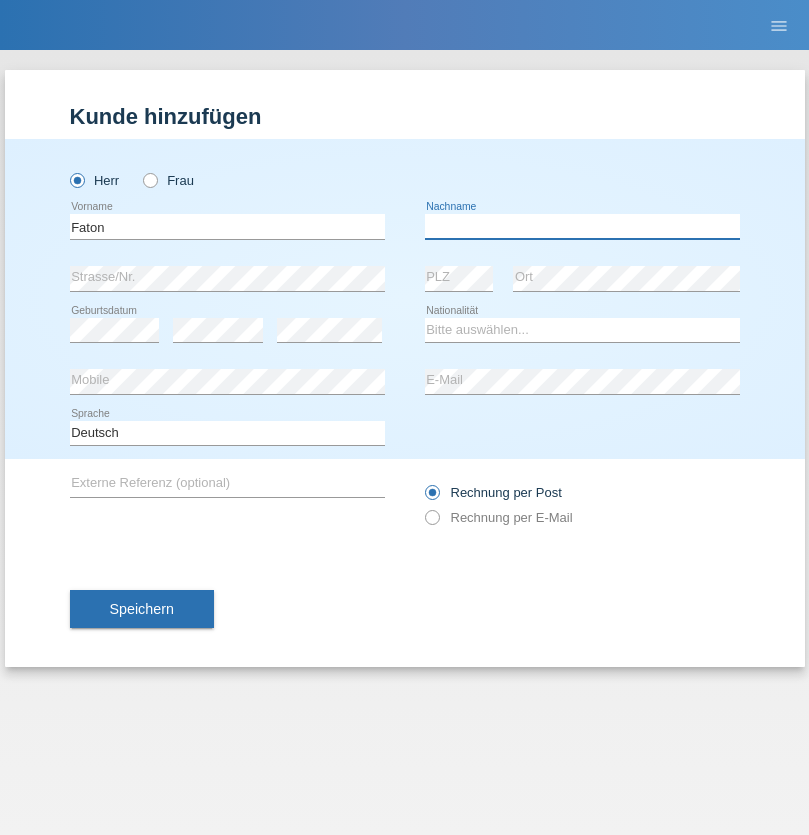 click at bounding box center [582, 226] 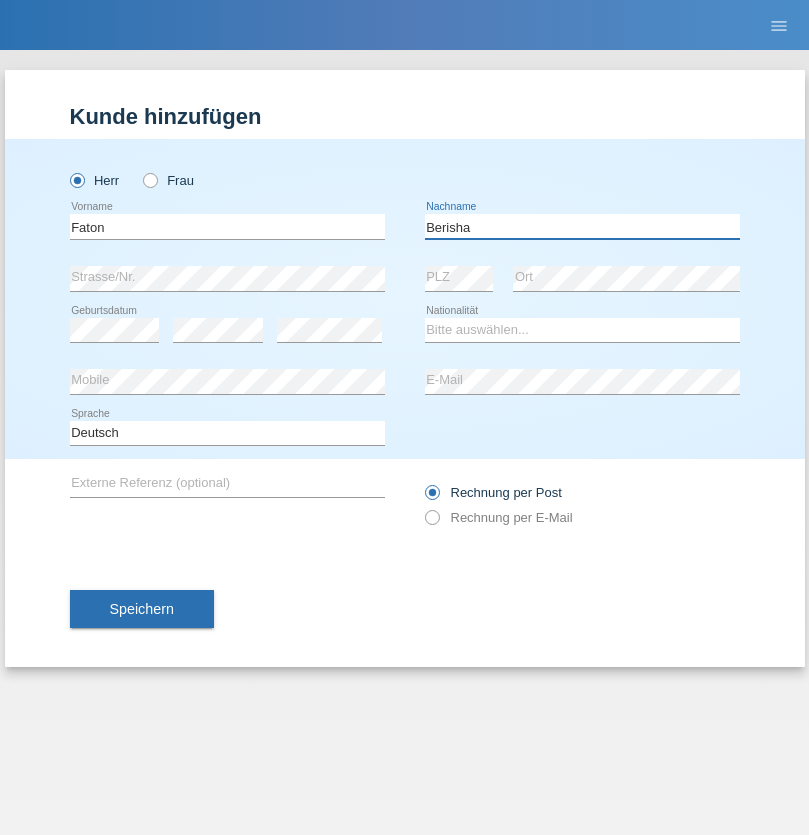 type on "Berisha" 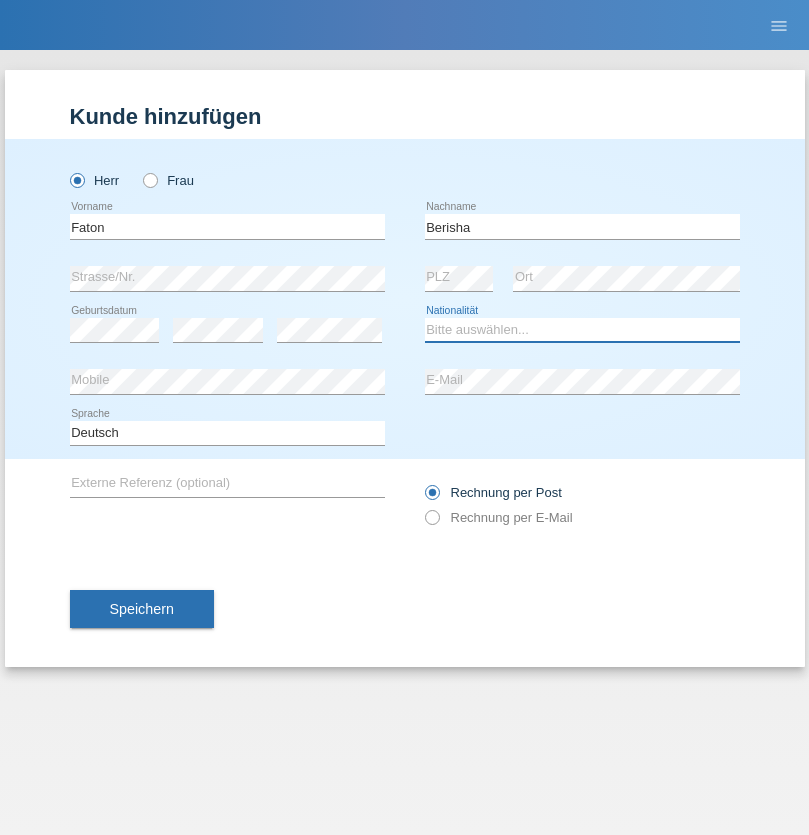 select on "CH" 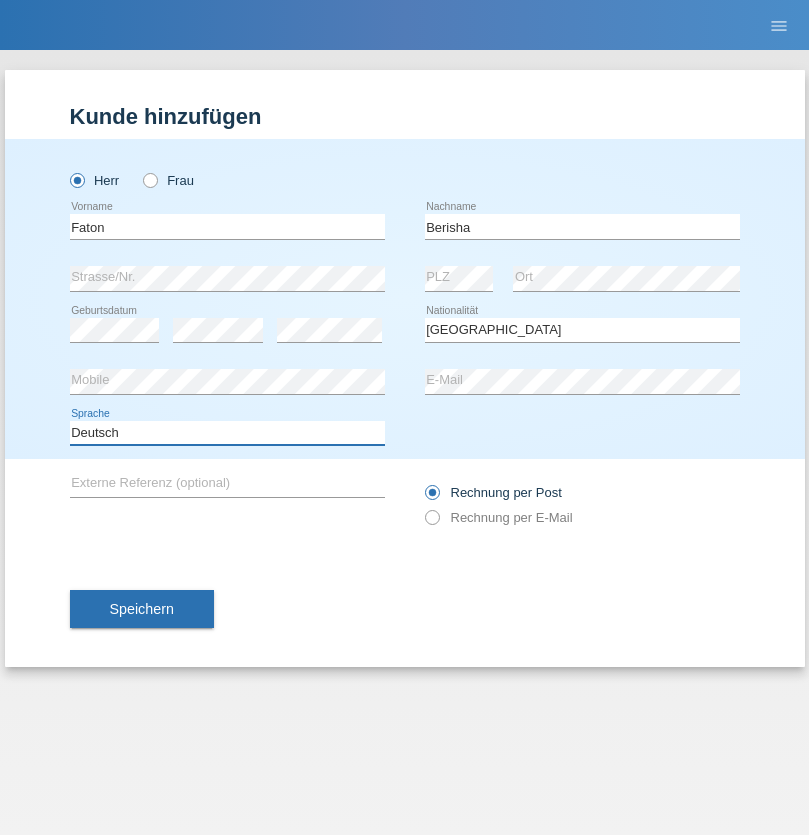 select on "en" 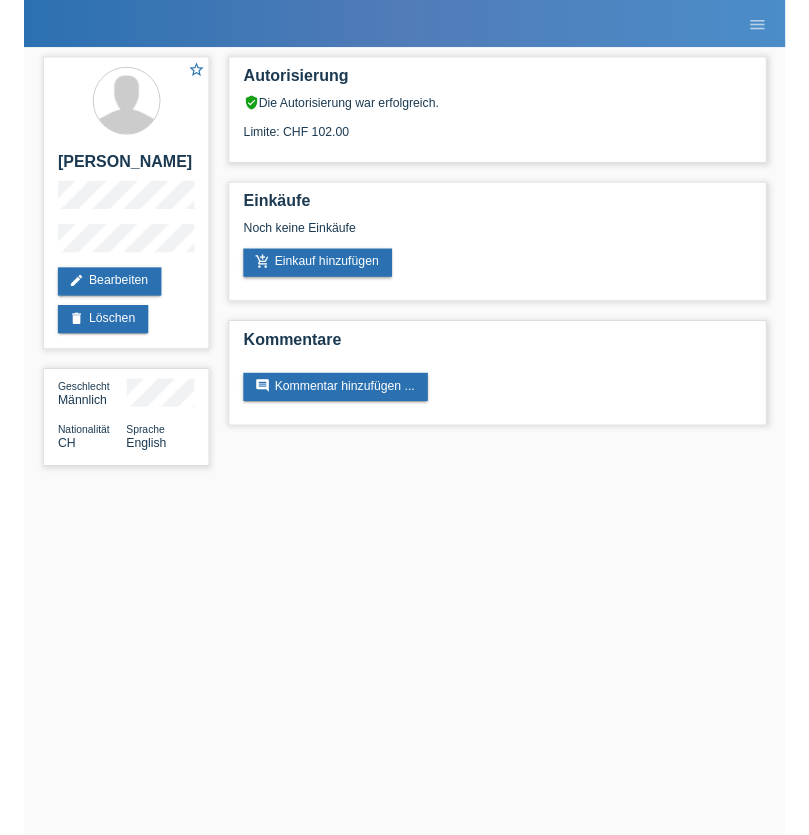 scroll, scrollTop: 0, scrollLeft: 0, axis: both 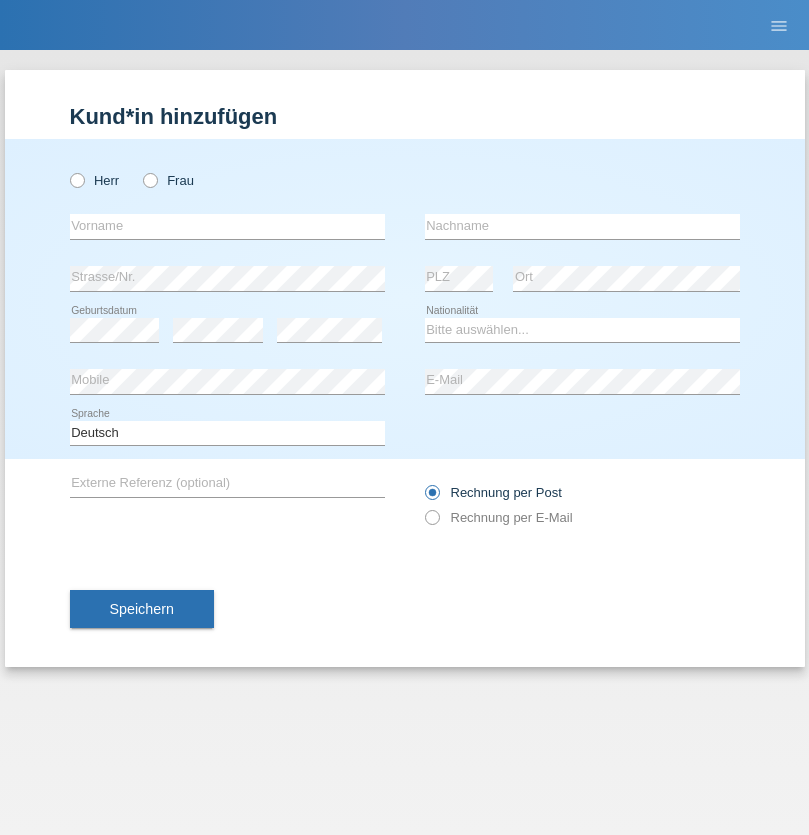 radio on "true" 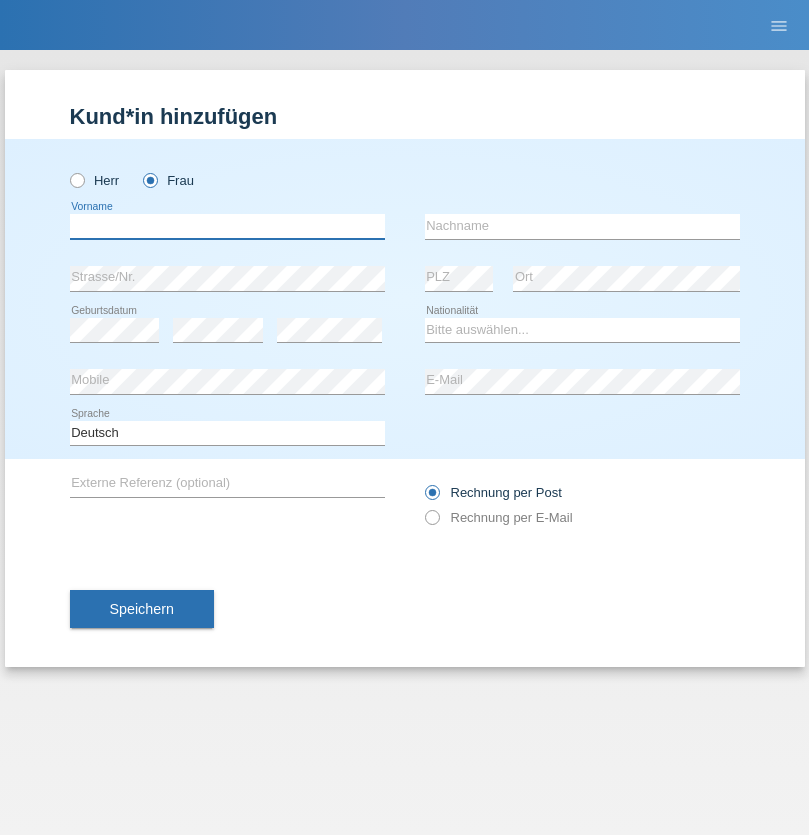 click at bounding box center (227, 226) 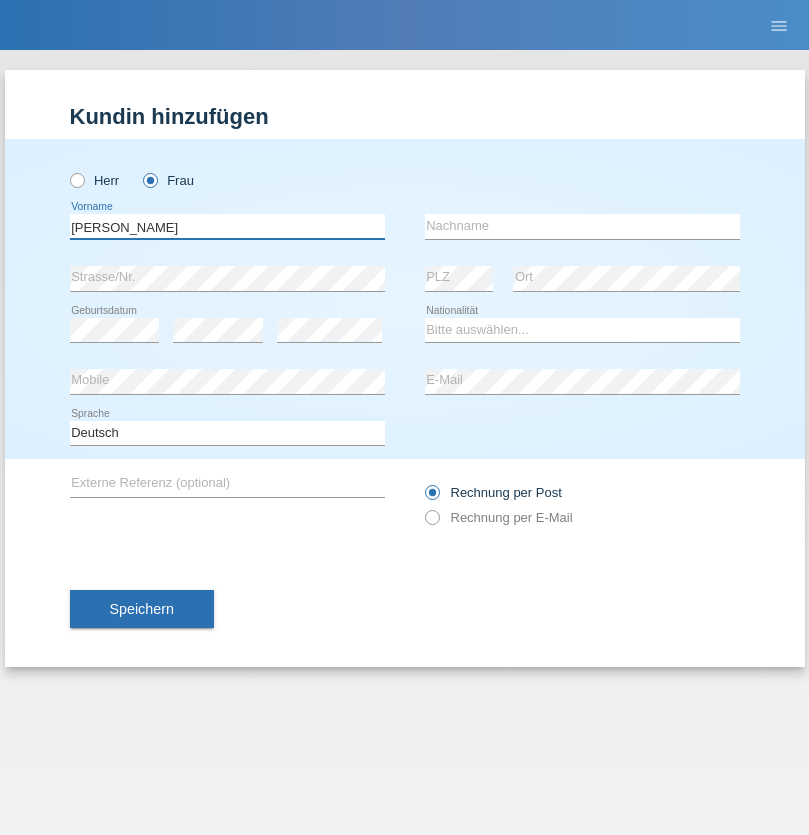 type on "[PERSON_NAME]" 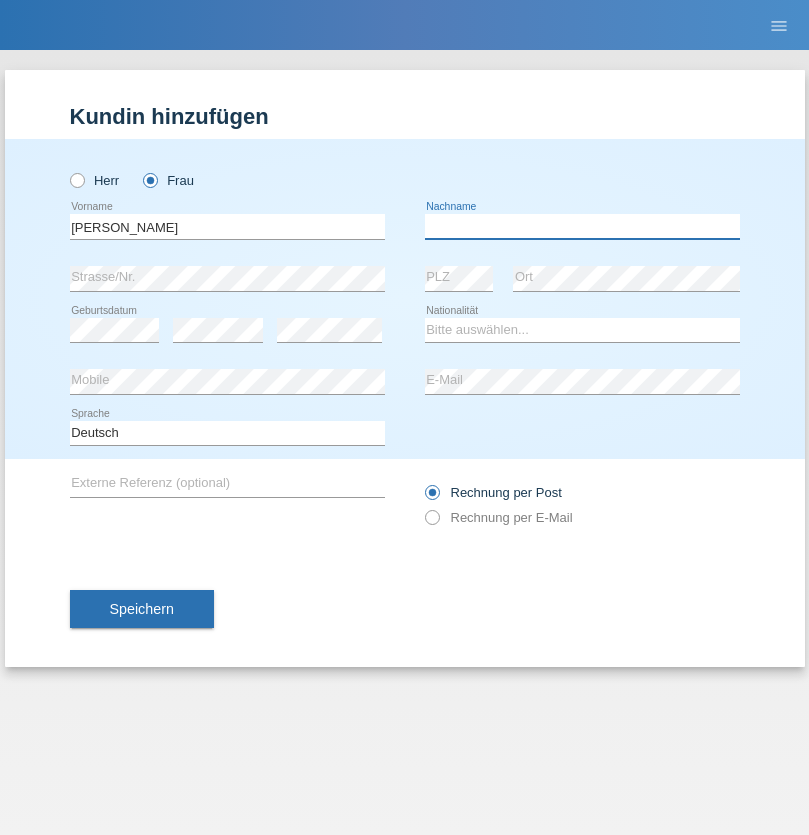 click at bounding box center [582, 226] 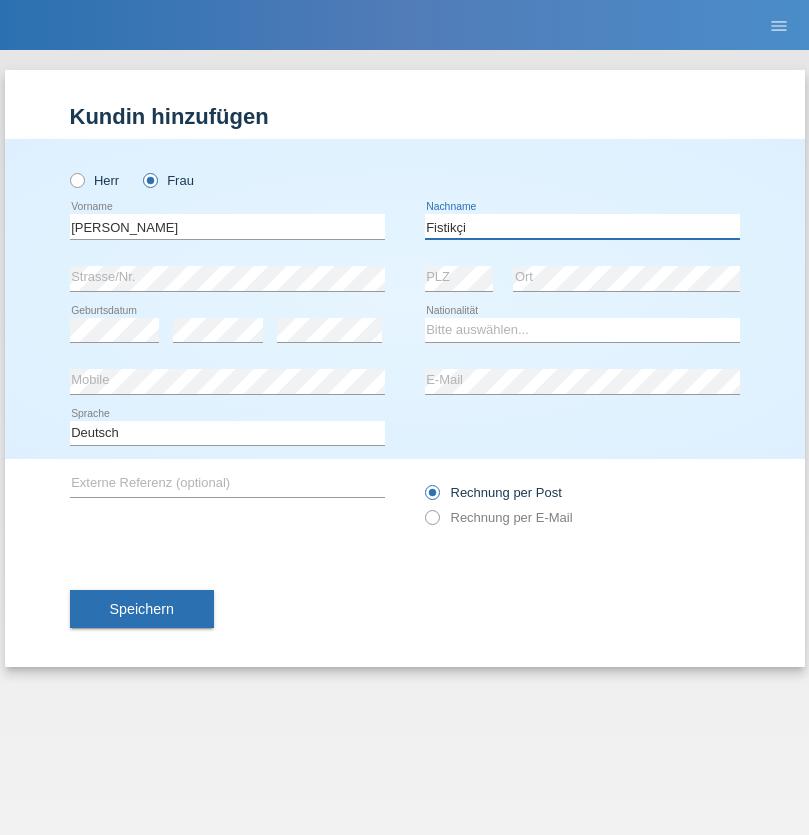 type on "Fistikçi" 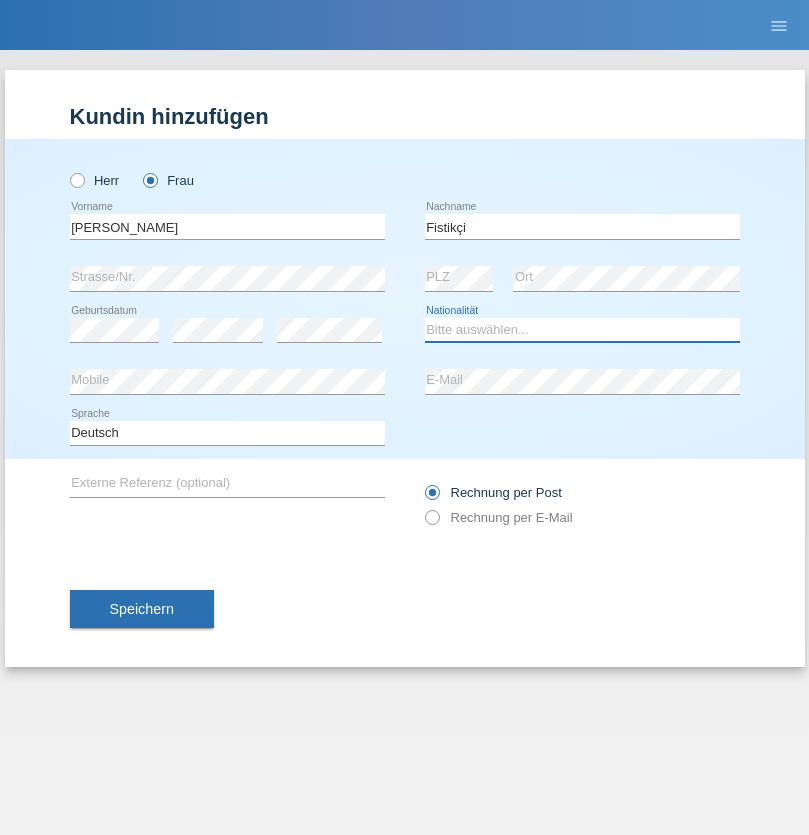 select on "TR" 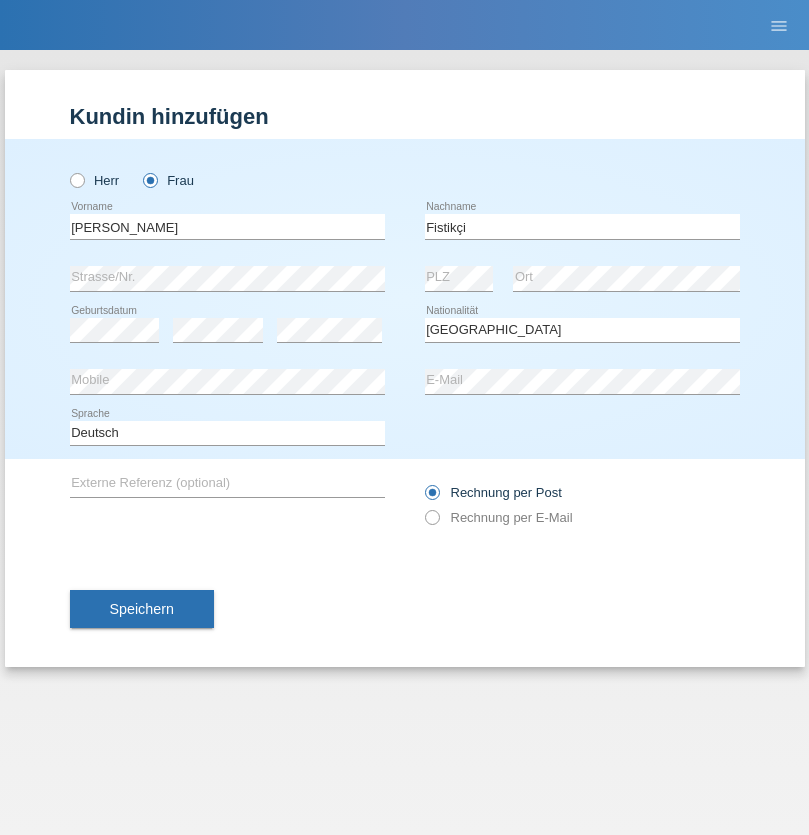 select on "C" 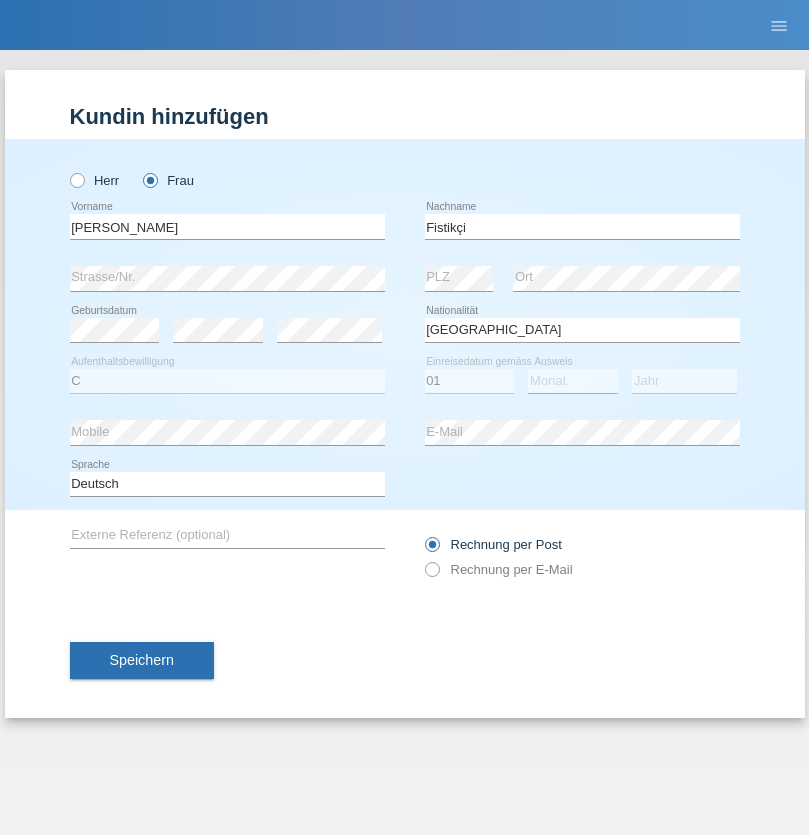 select on "04" 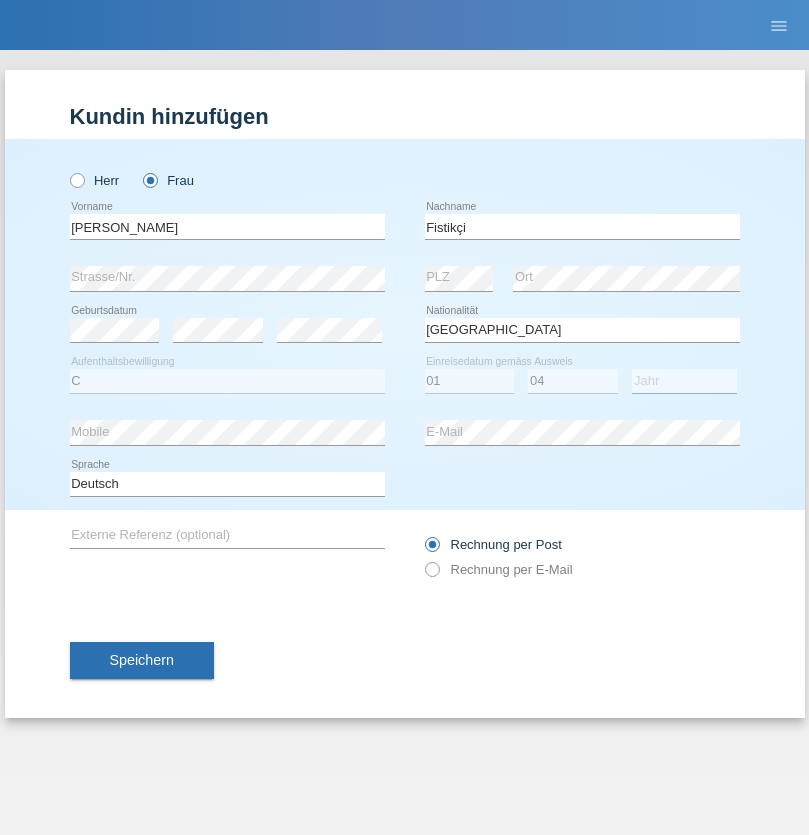 select on "1981" 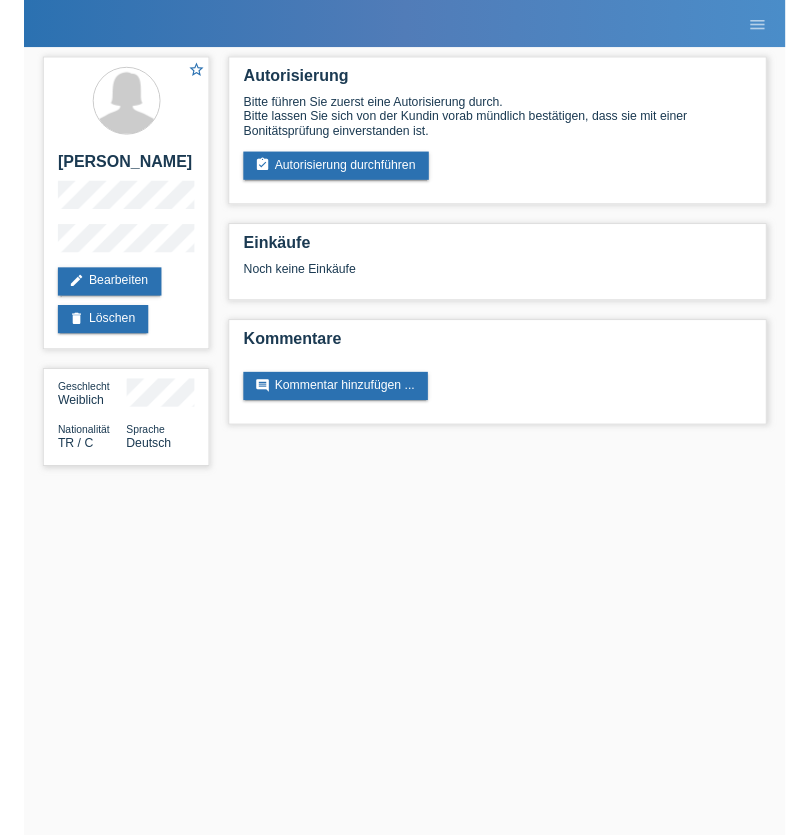 scroll, scrollTop: 0, scrollLeft: 0, axis: both 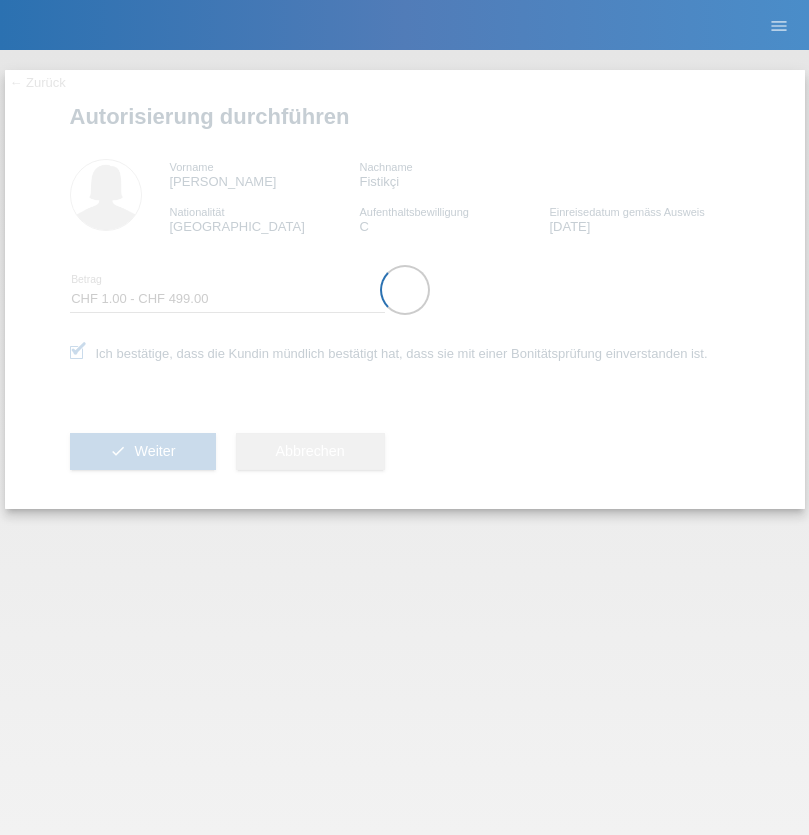 select on "1" 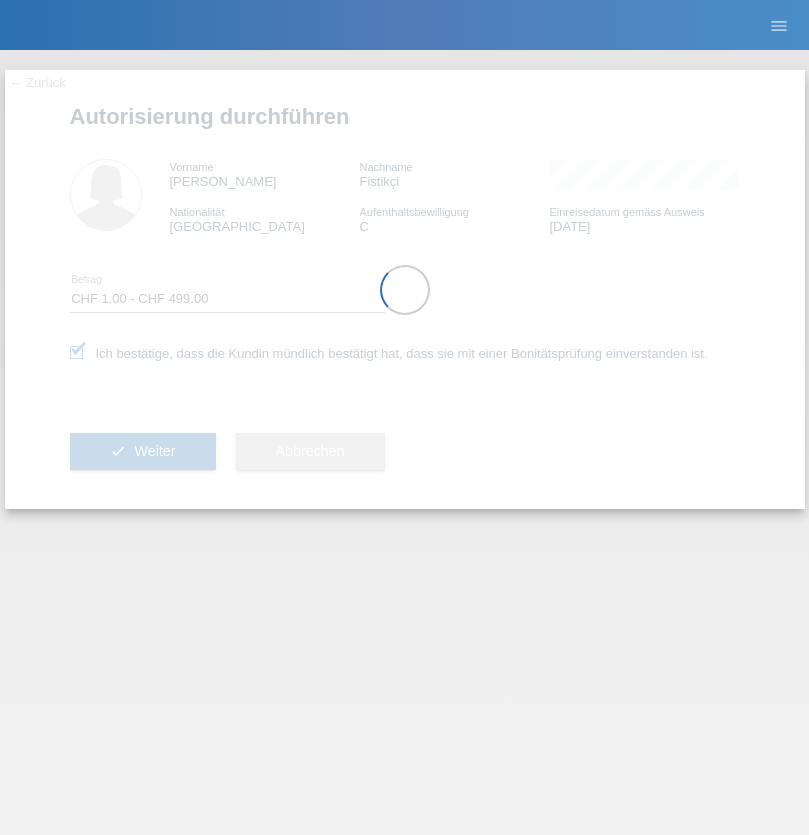 scroll, scrollTop: 0, scrollLeft: 0, axis: both 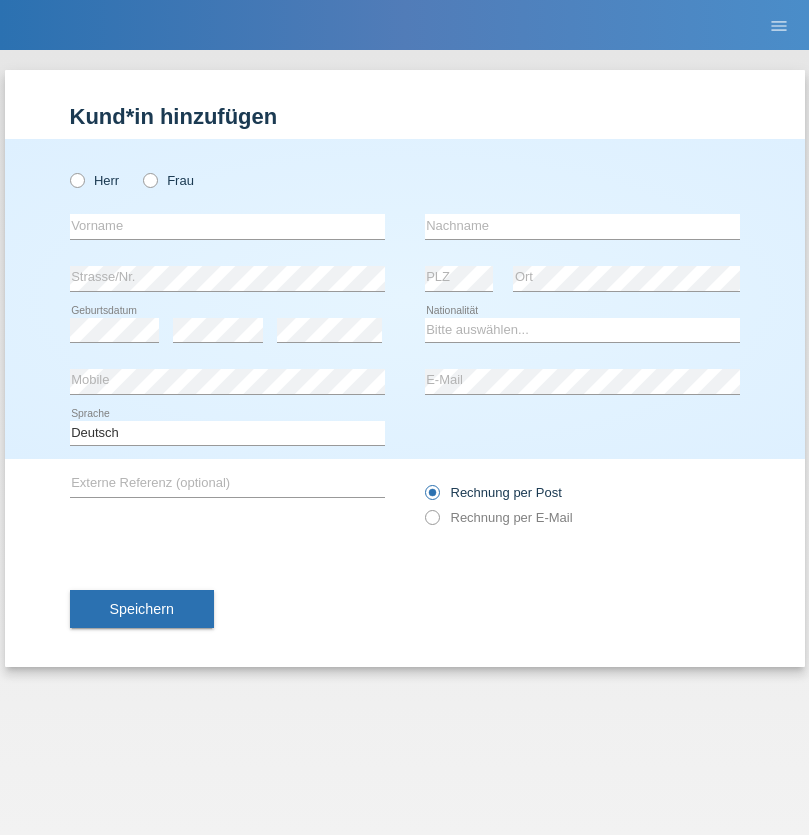 radio on "true" 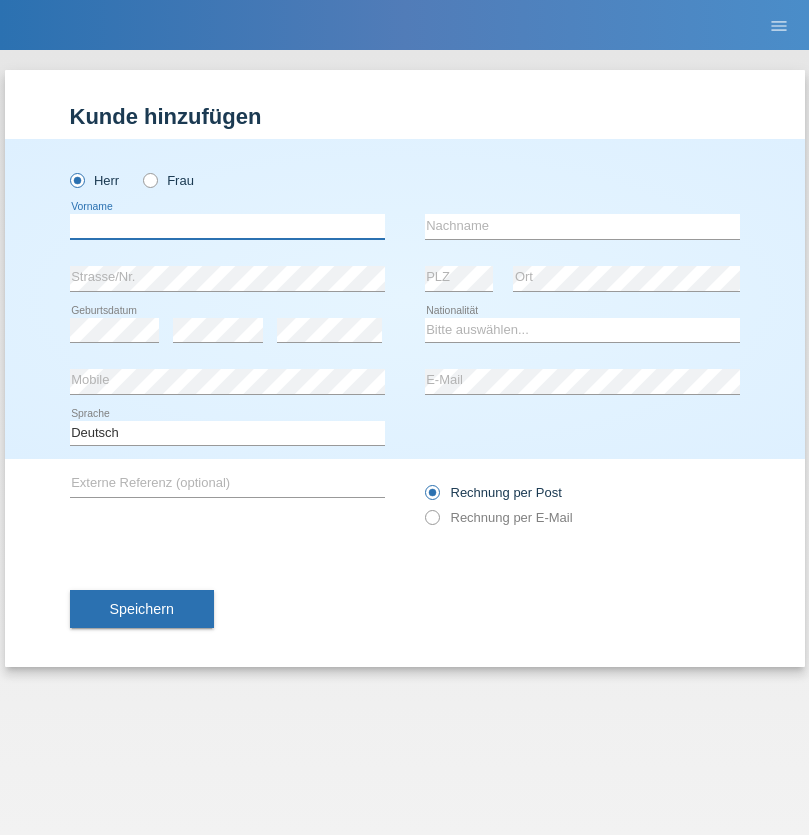 click at bounding box center [227, 226] 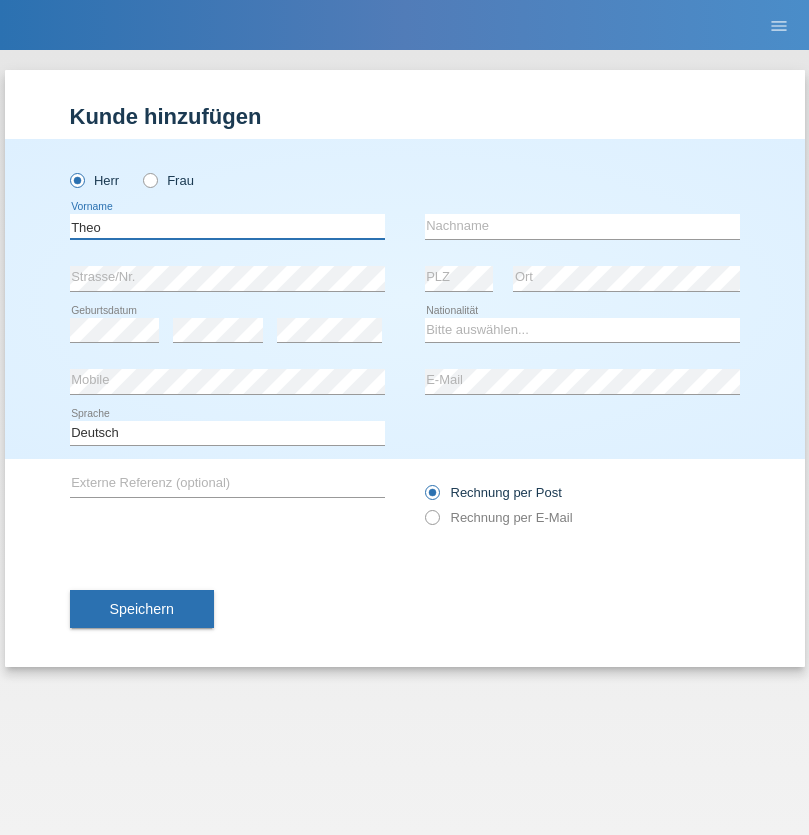 type on "Theo" 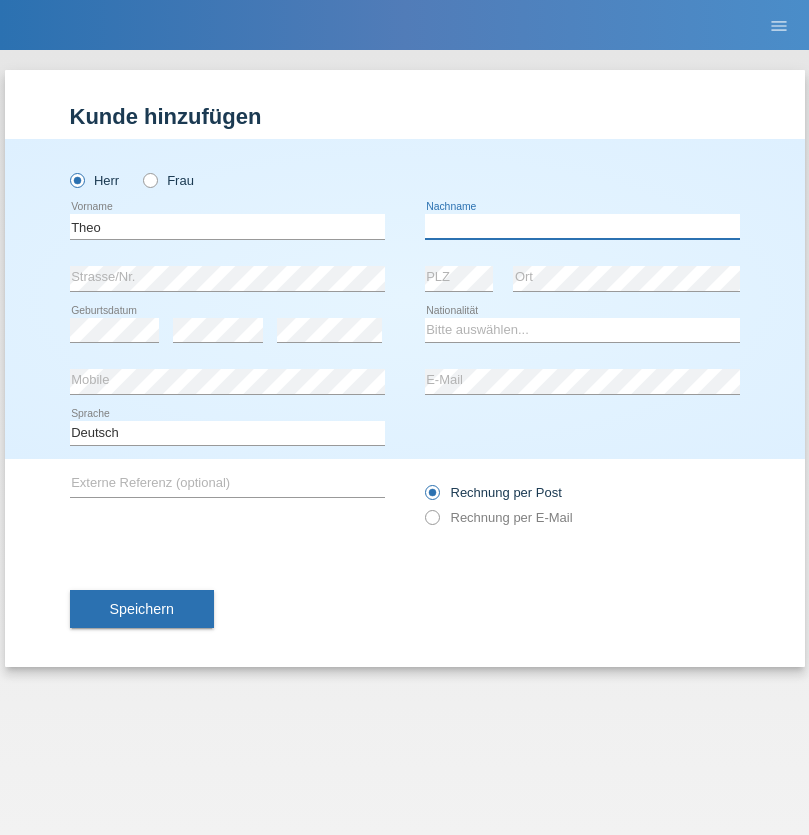 click at bounding box center (582, 226) 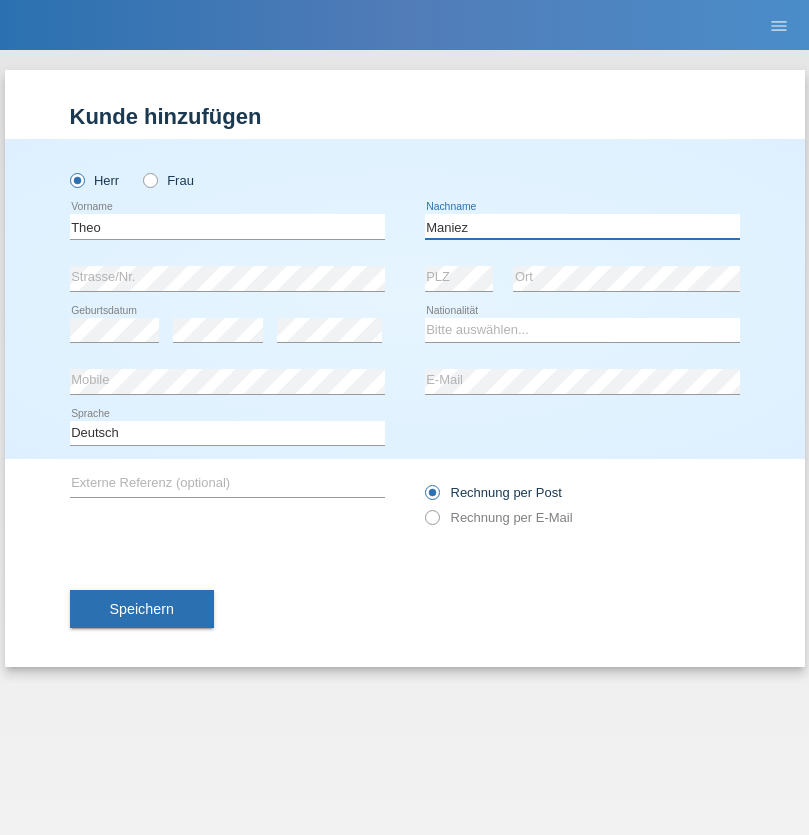 type on "Maniez" 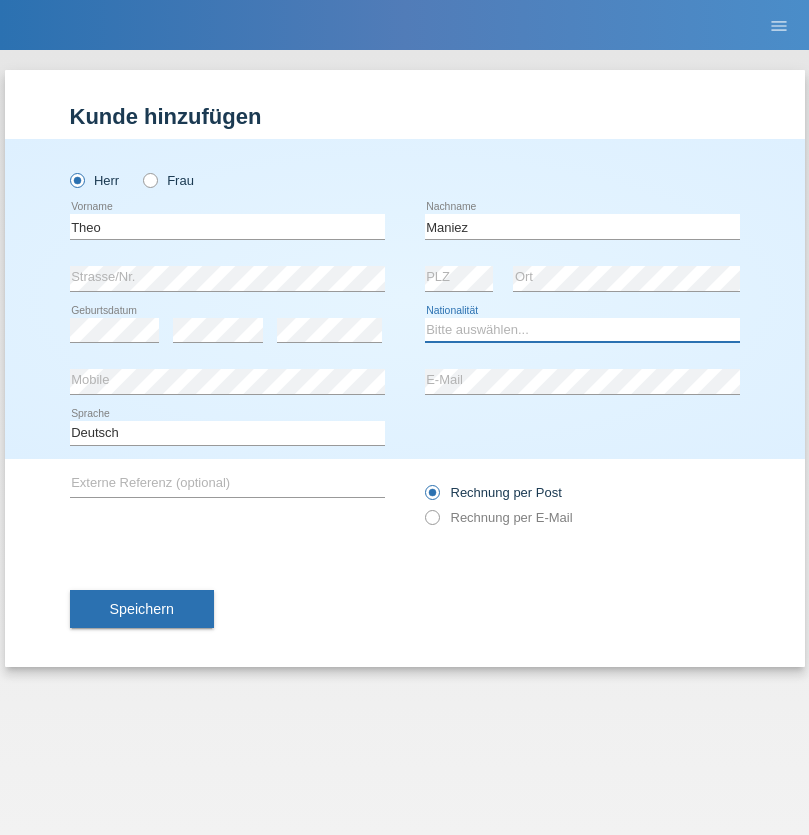 select on "CH" 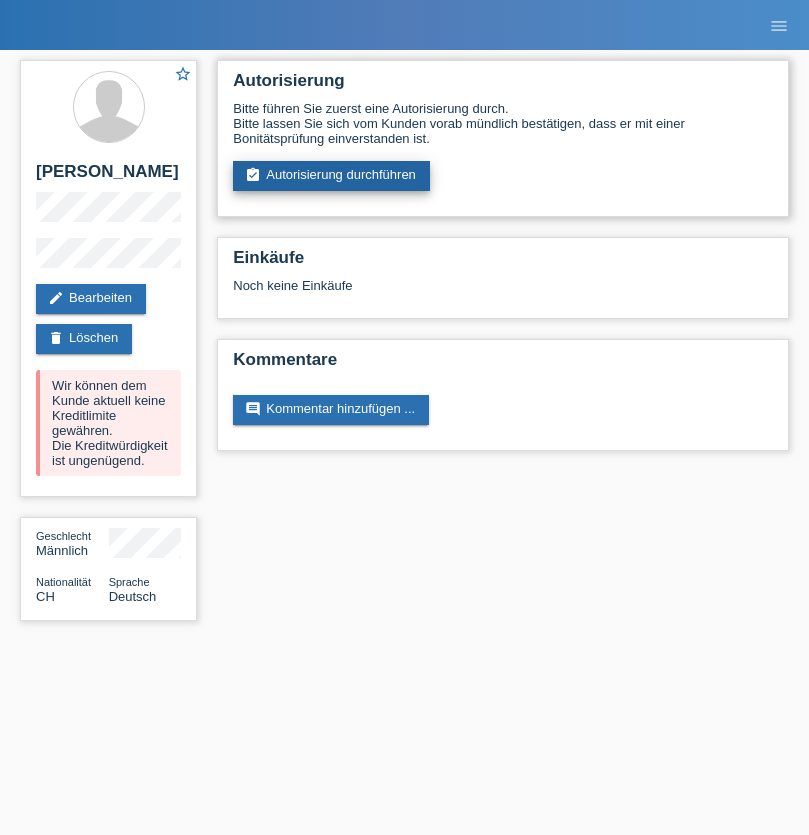 click on "assignment_turned_in  Autorisierung durchführen" at bounding box center (331, 176) 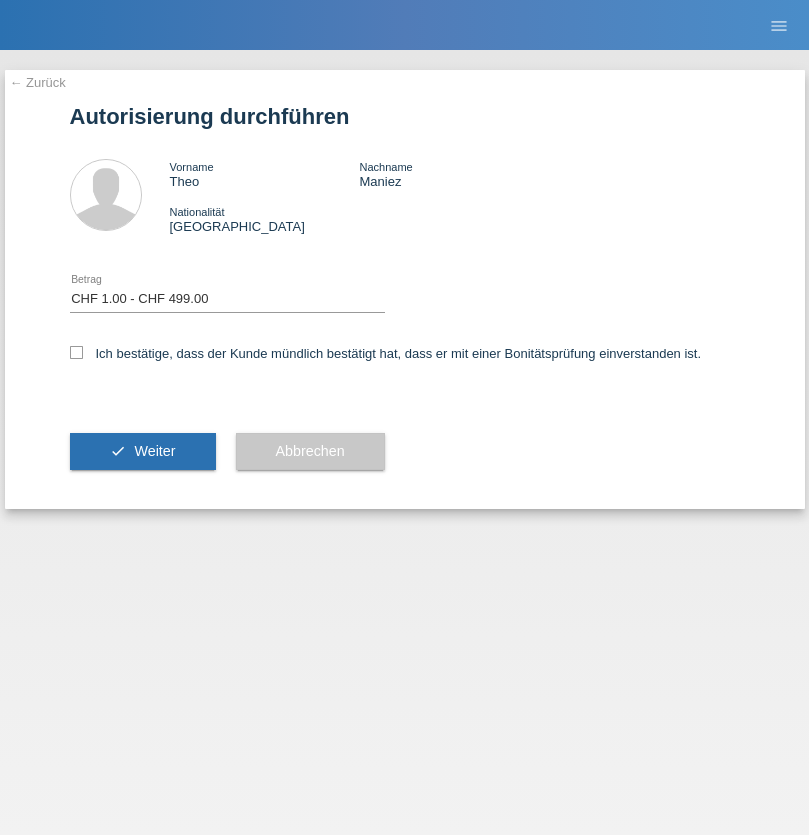 select on "1" 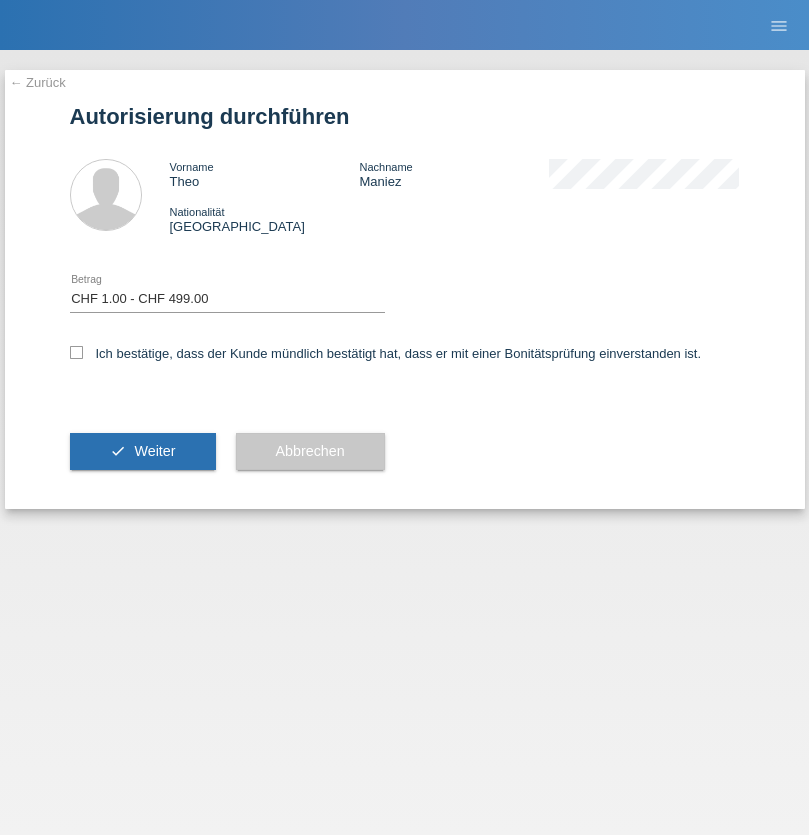 scroll, scrollTop: 0, scrollLeft: 0, axis: both 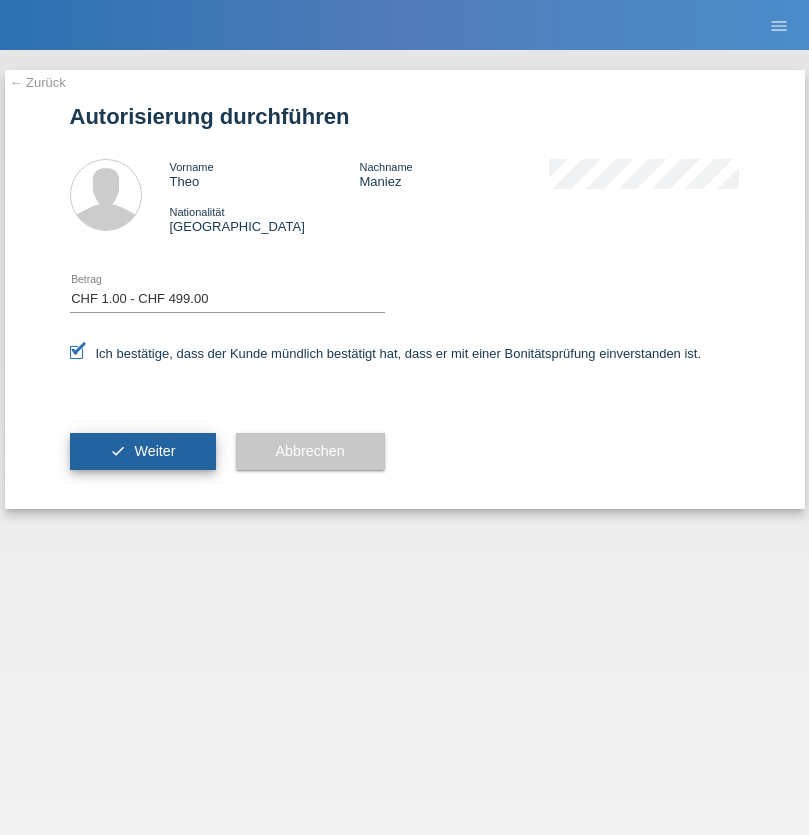click on "Weiter" at bounding box center [154, 451] 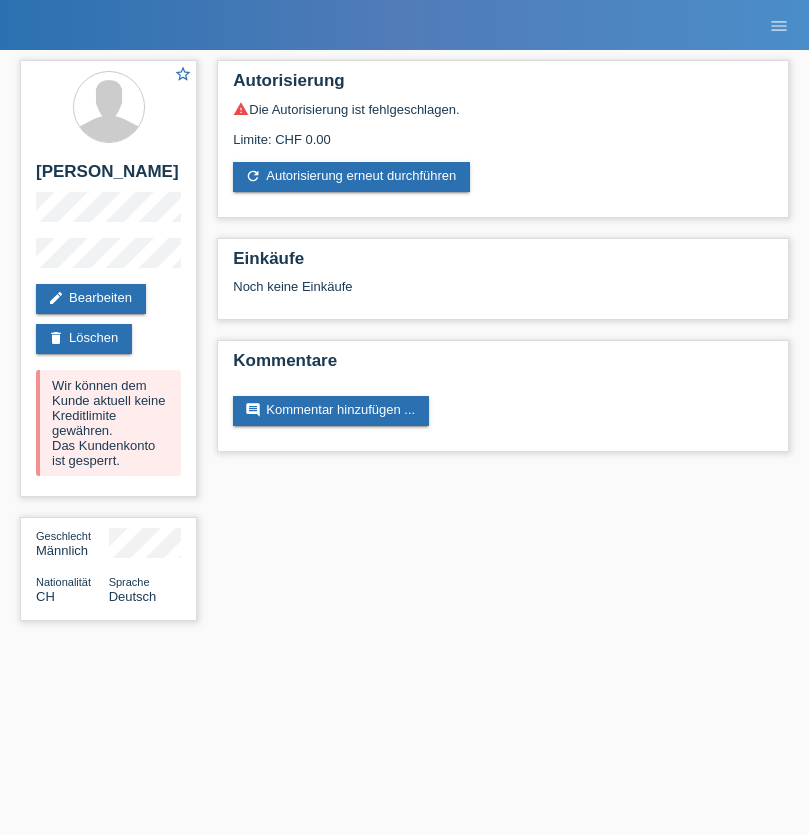 scroll, scrollTop: 0, scrollLeft: 0, axis: both 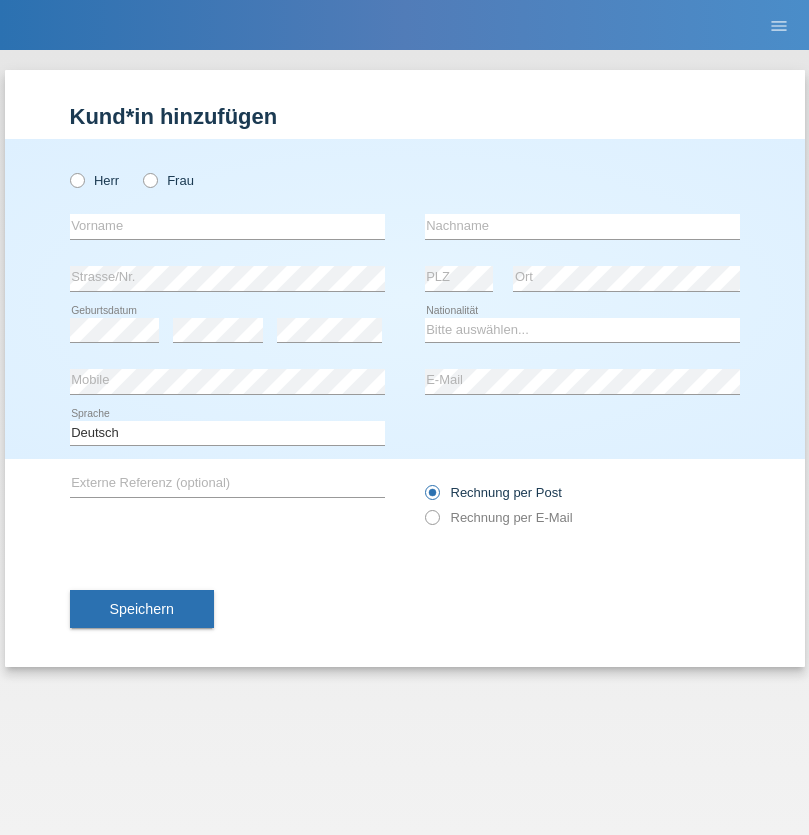 radio on "true" 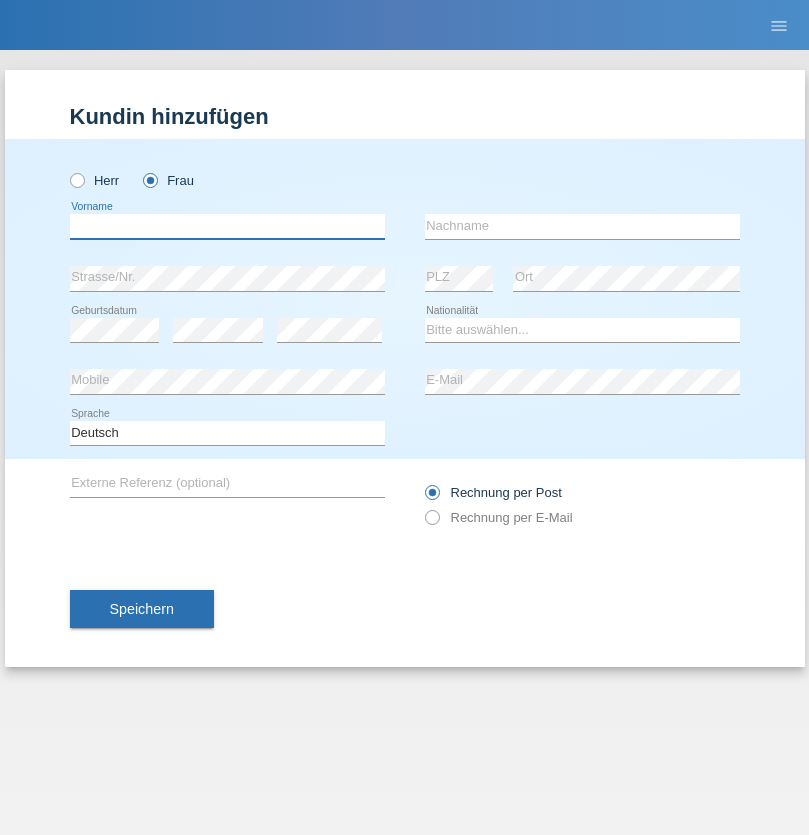 click at bounding box center [227, 226] 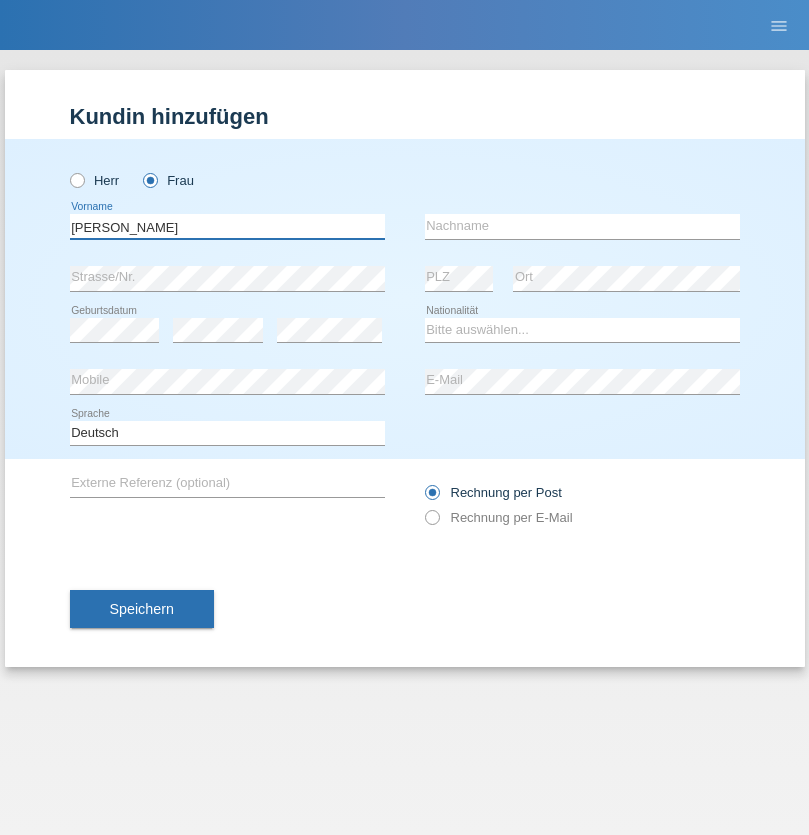 type on "[PERSON_NAME]" 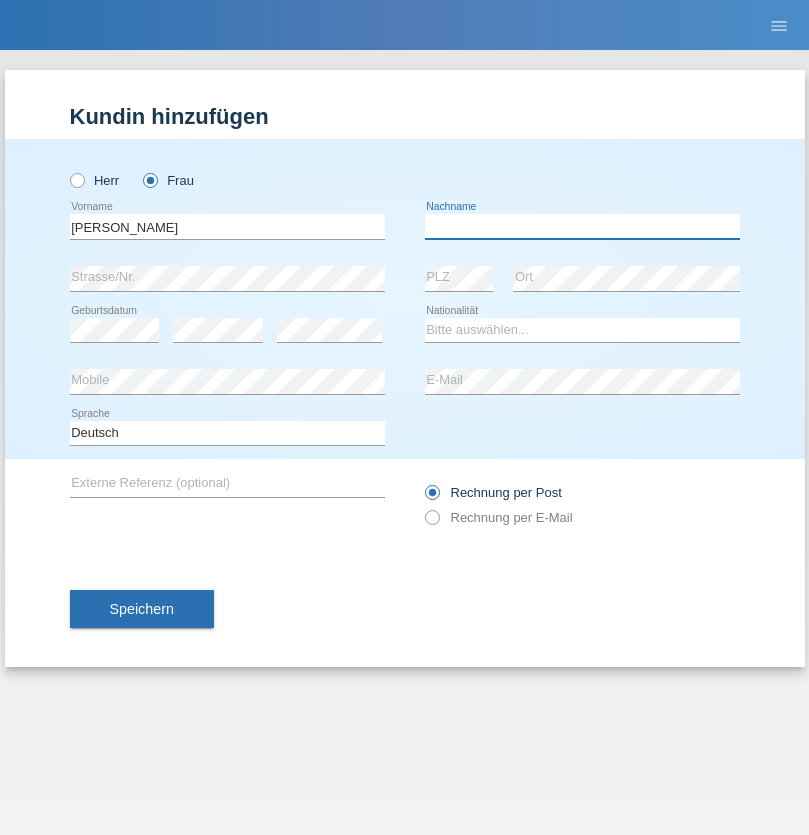 click at bounding box center [582, 226] 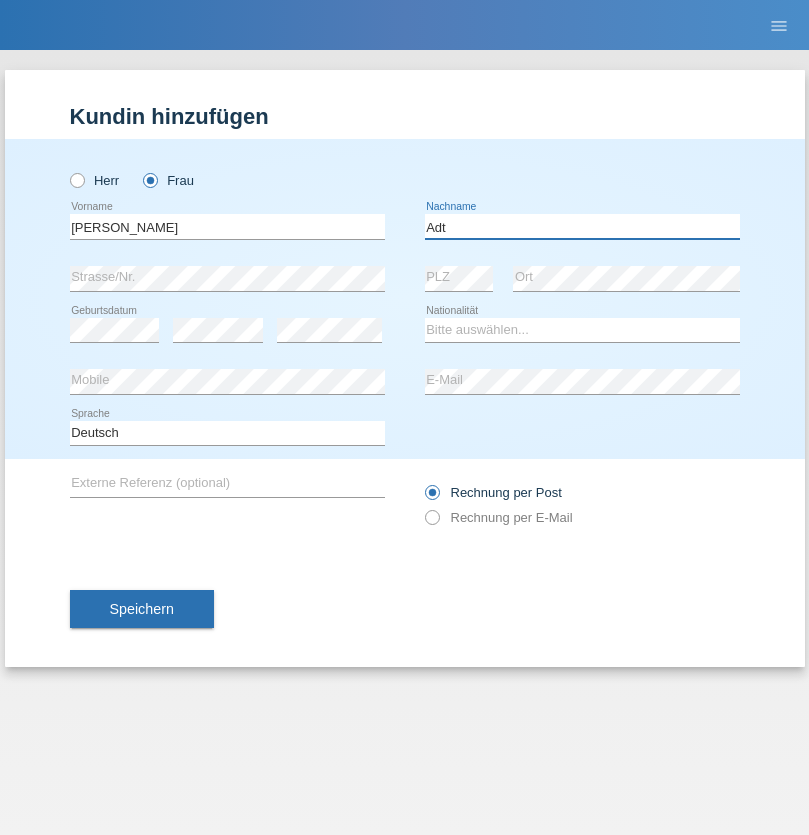 type on "Adt" 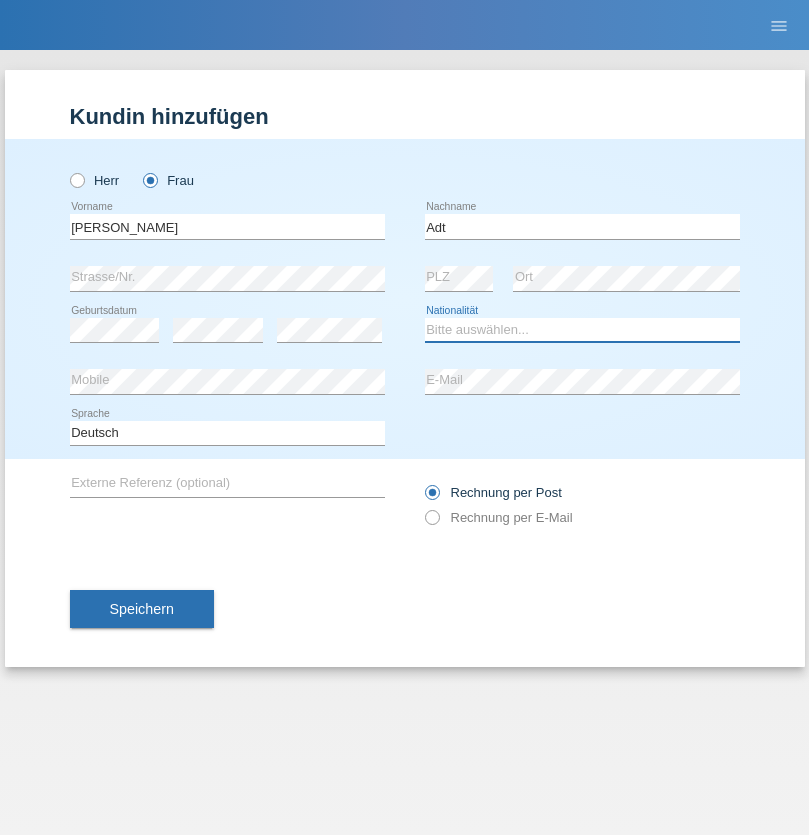 select on "LI" 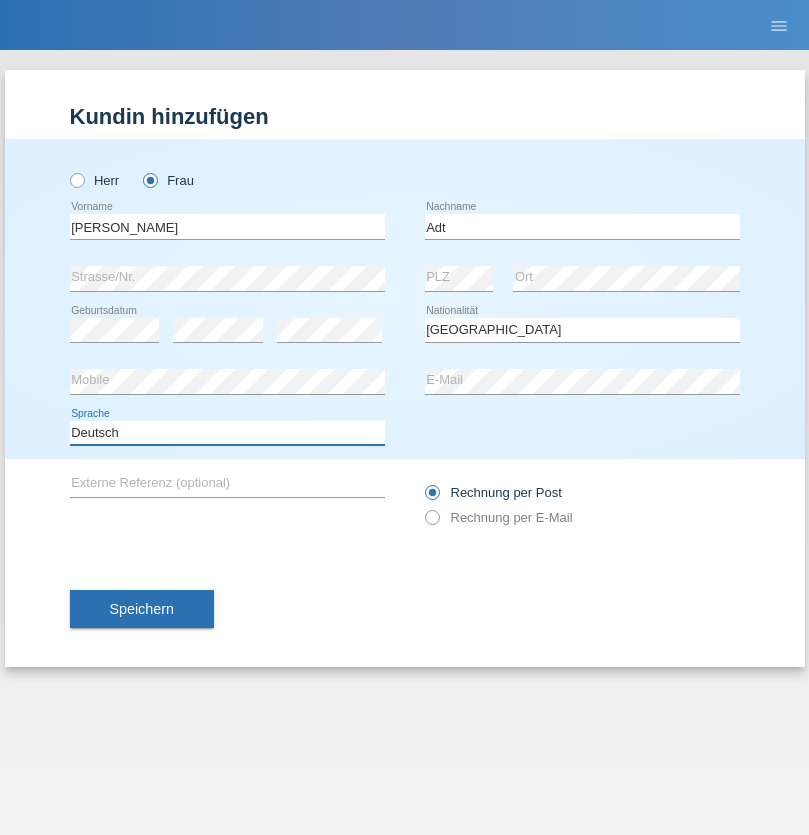 select on "en" 